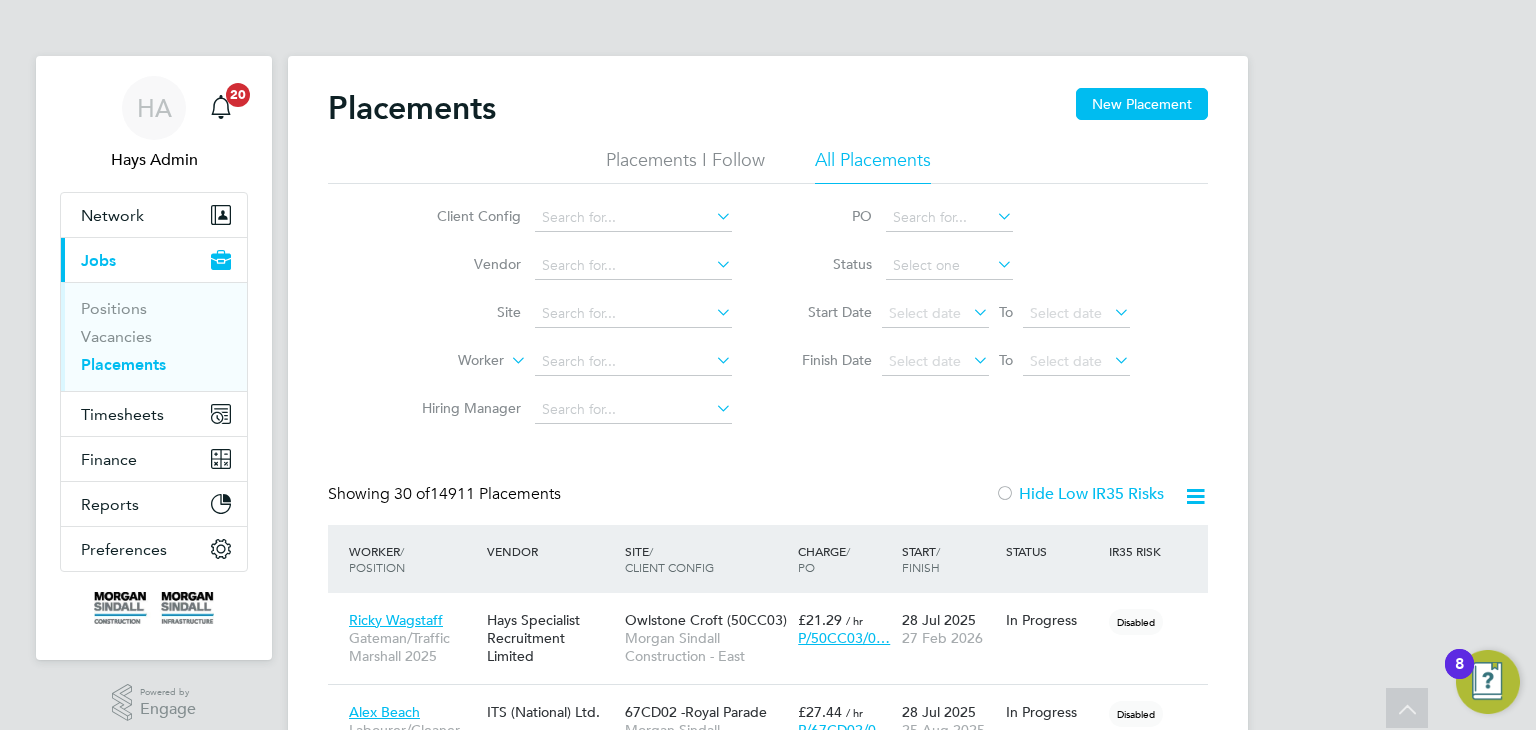 scroll, scrollTop: 1328, scrollLeft: 0, axis: vertical 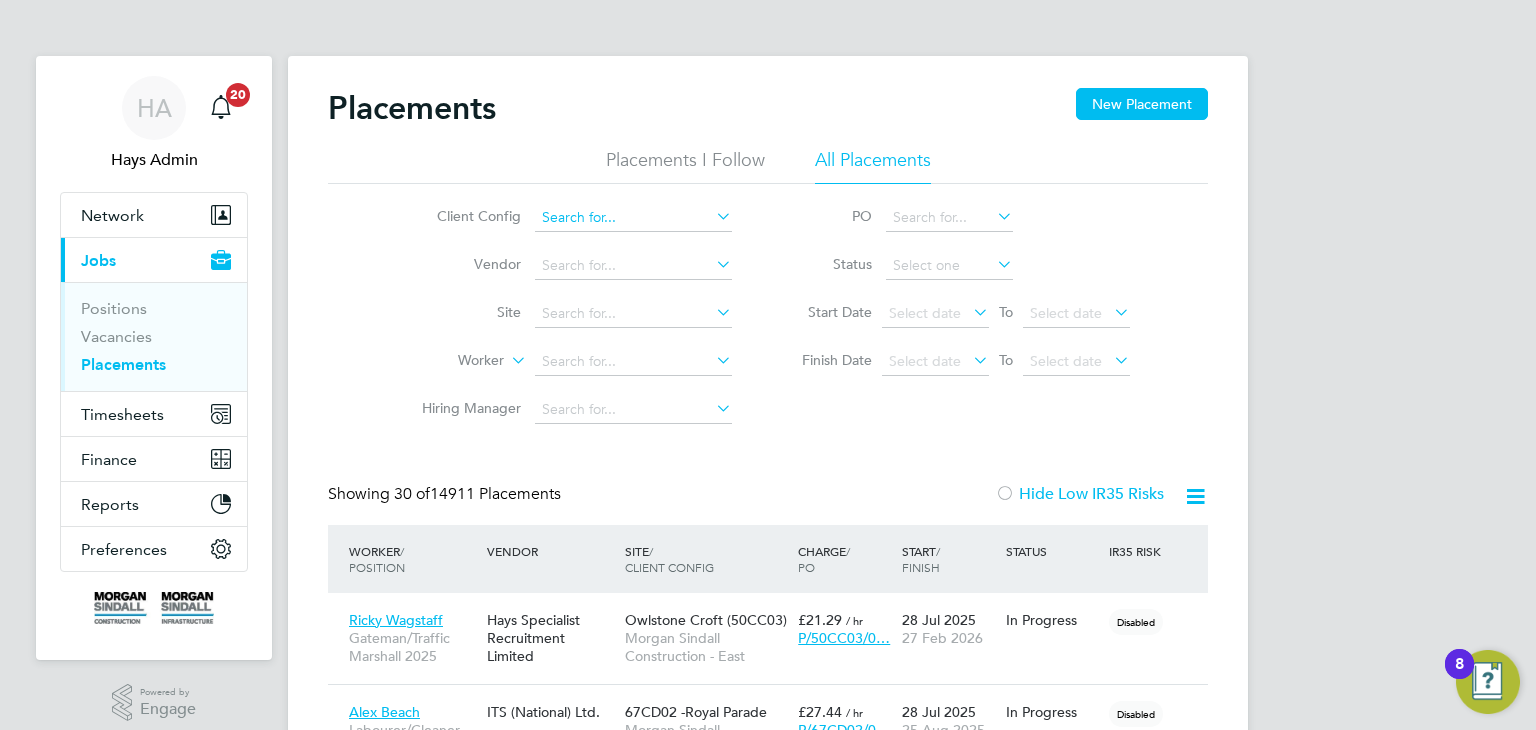 click 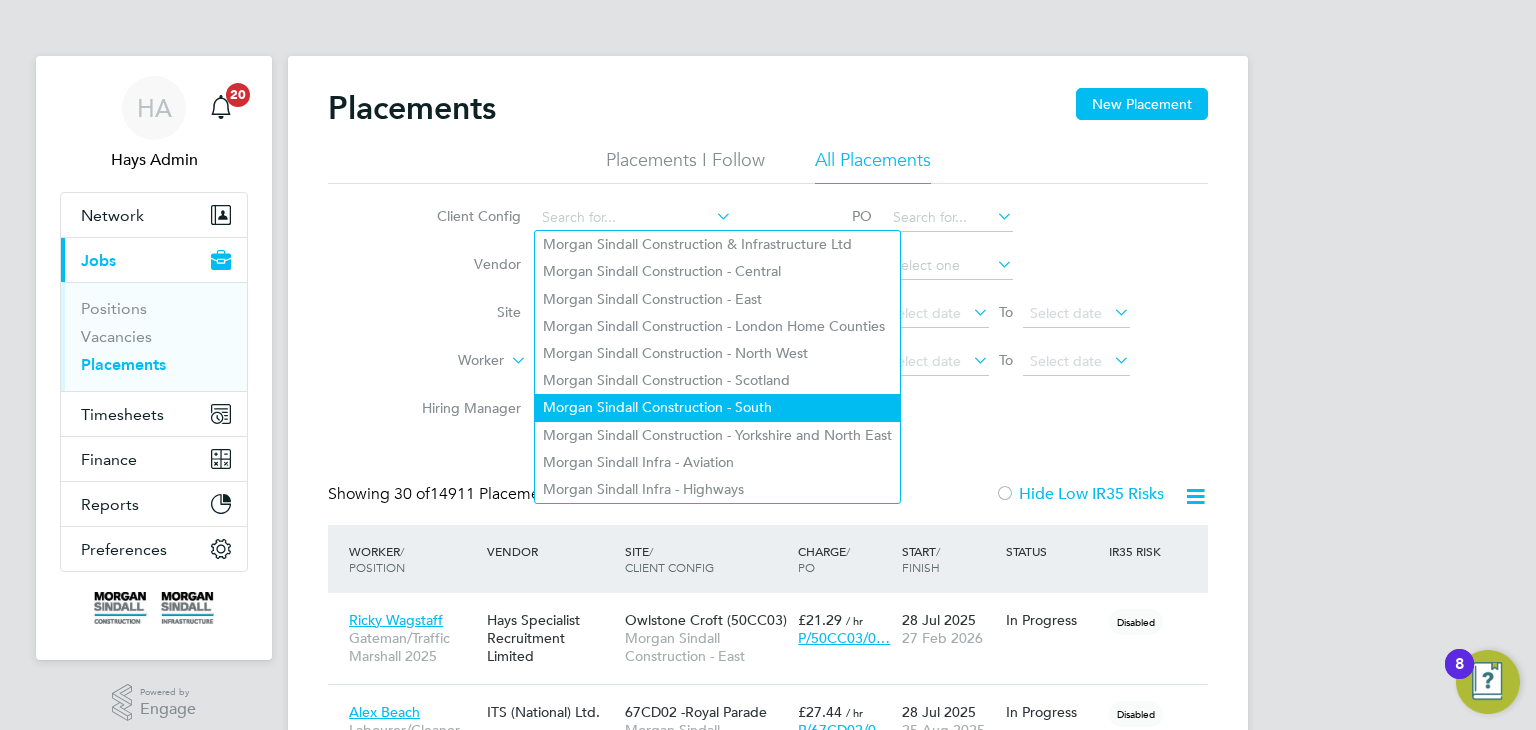 click on "Morgan Sindall Construction - South" 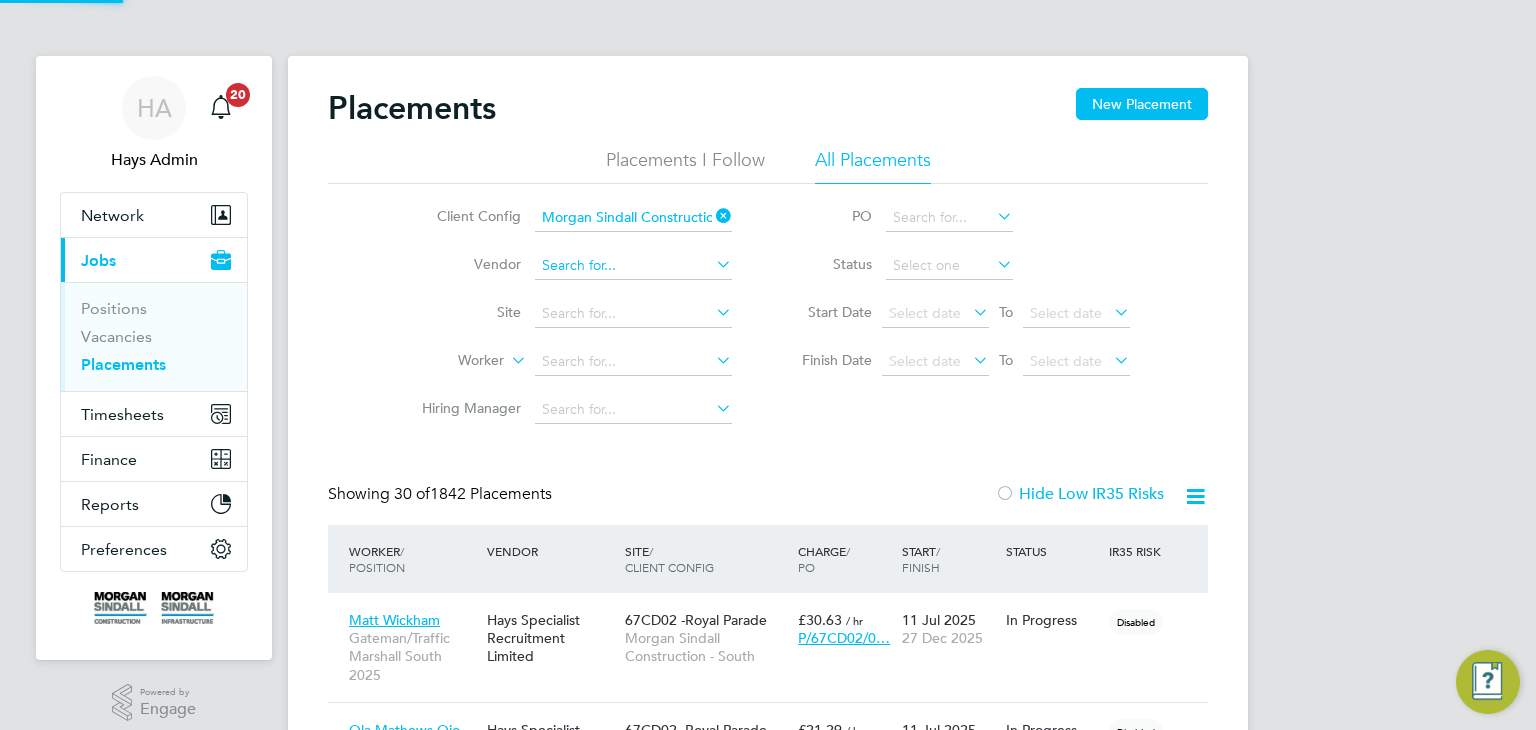 click 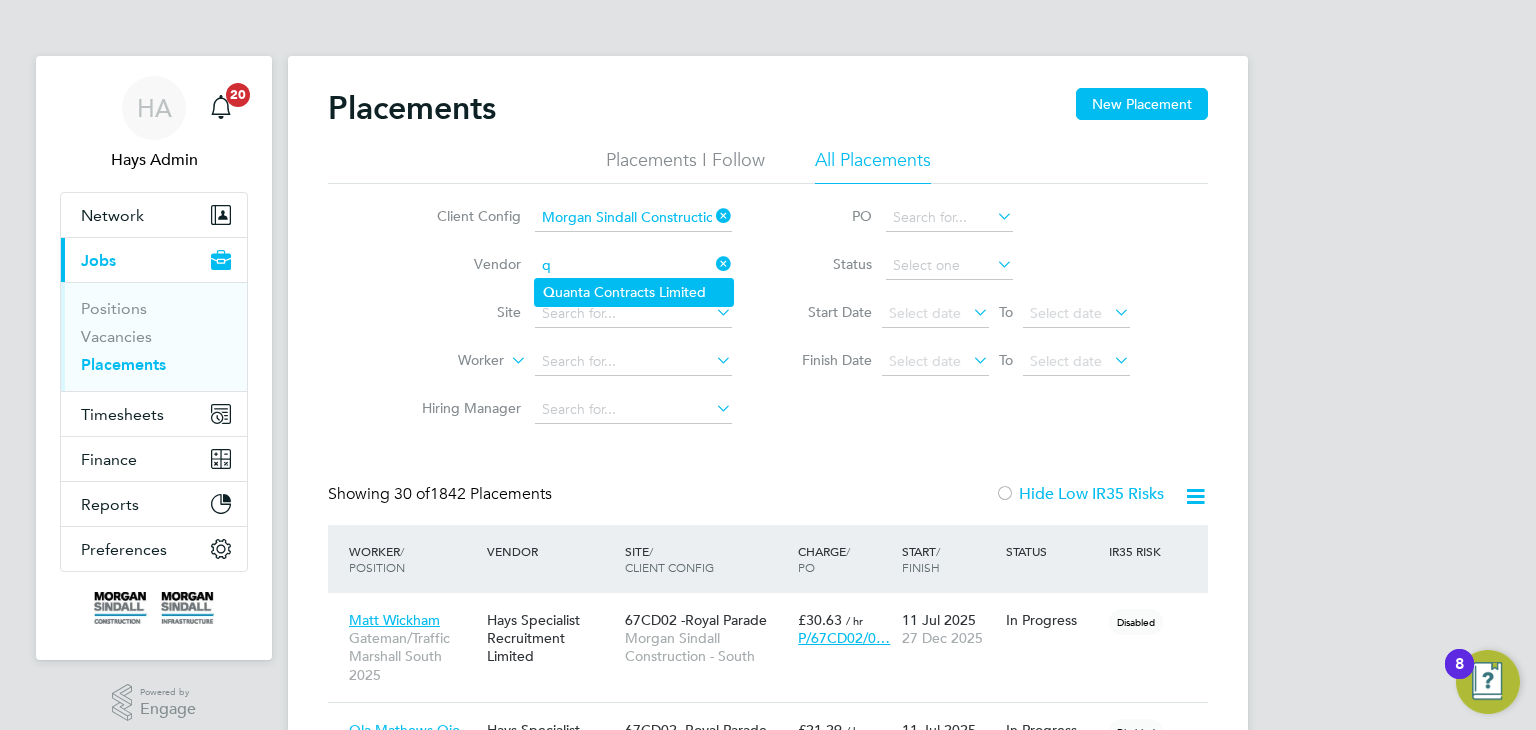 click on "Q uanta Contracts Limited" 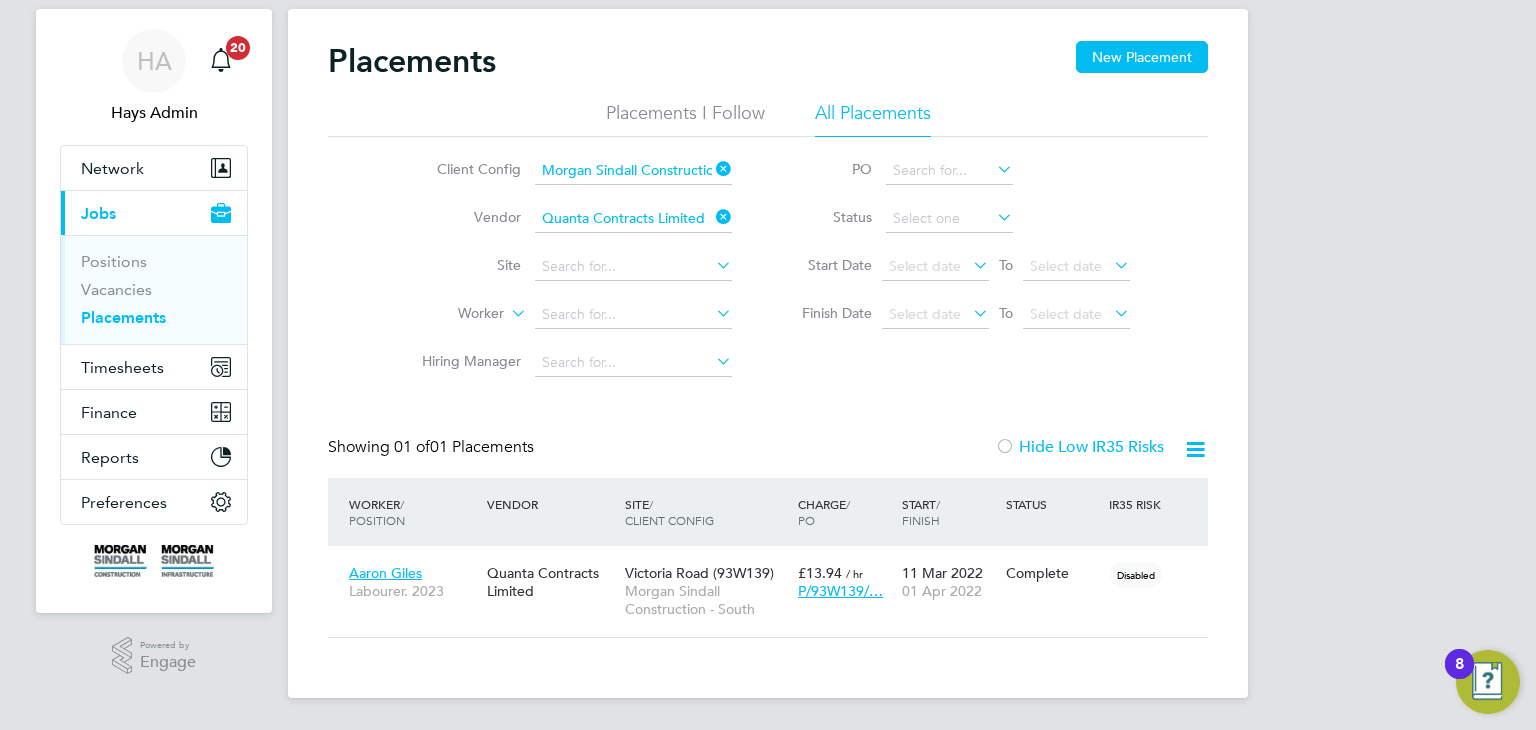 click on "Quanta Contracts Limited" 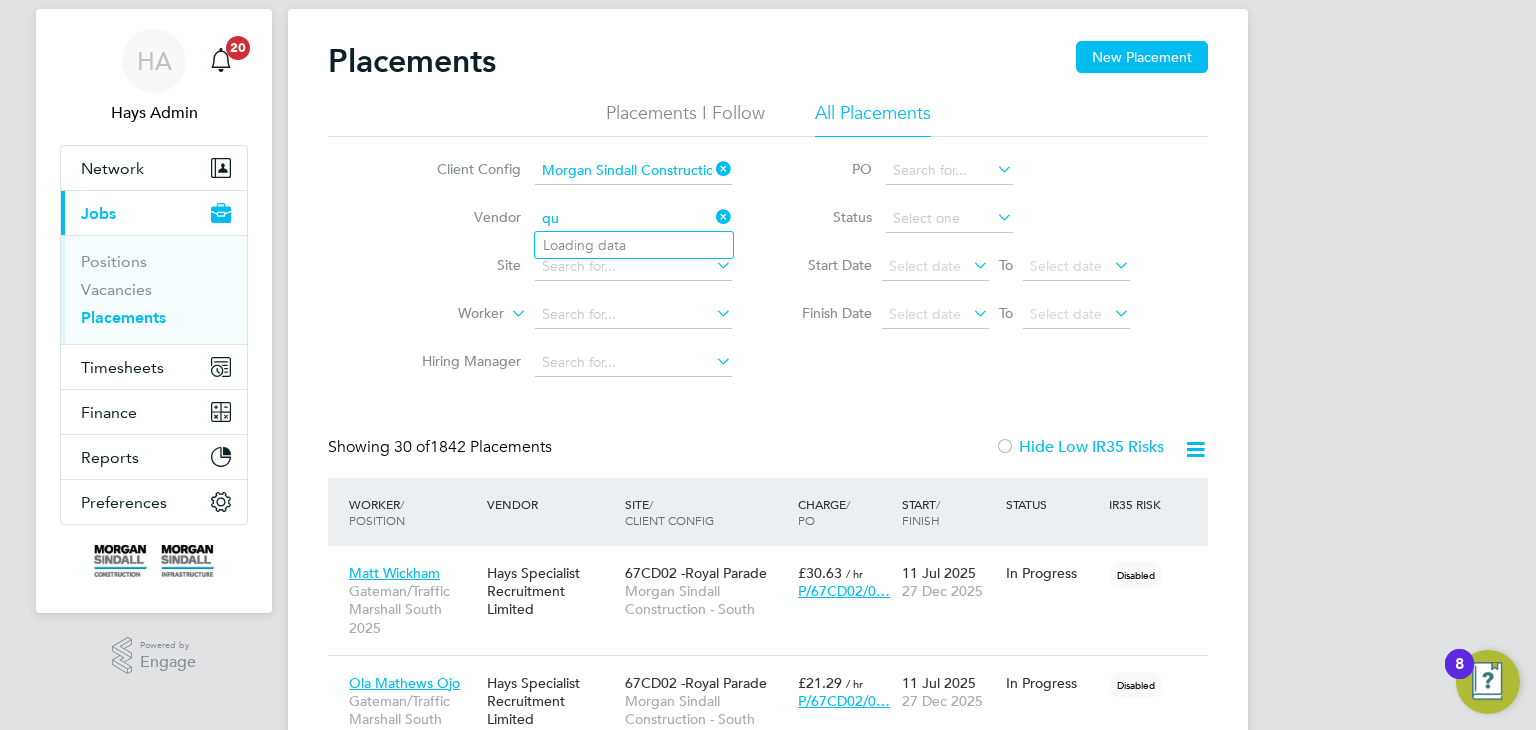 type on "q" 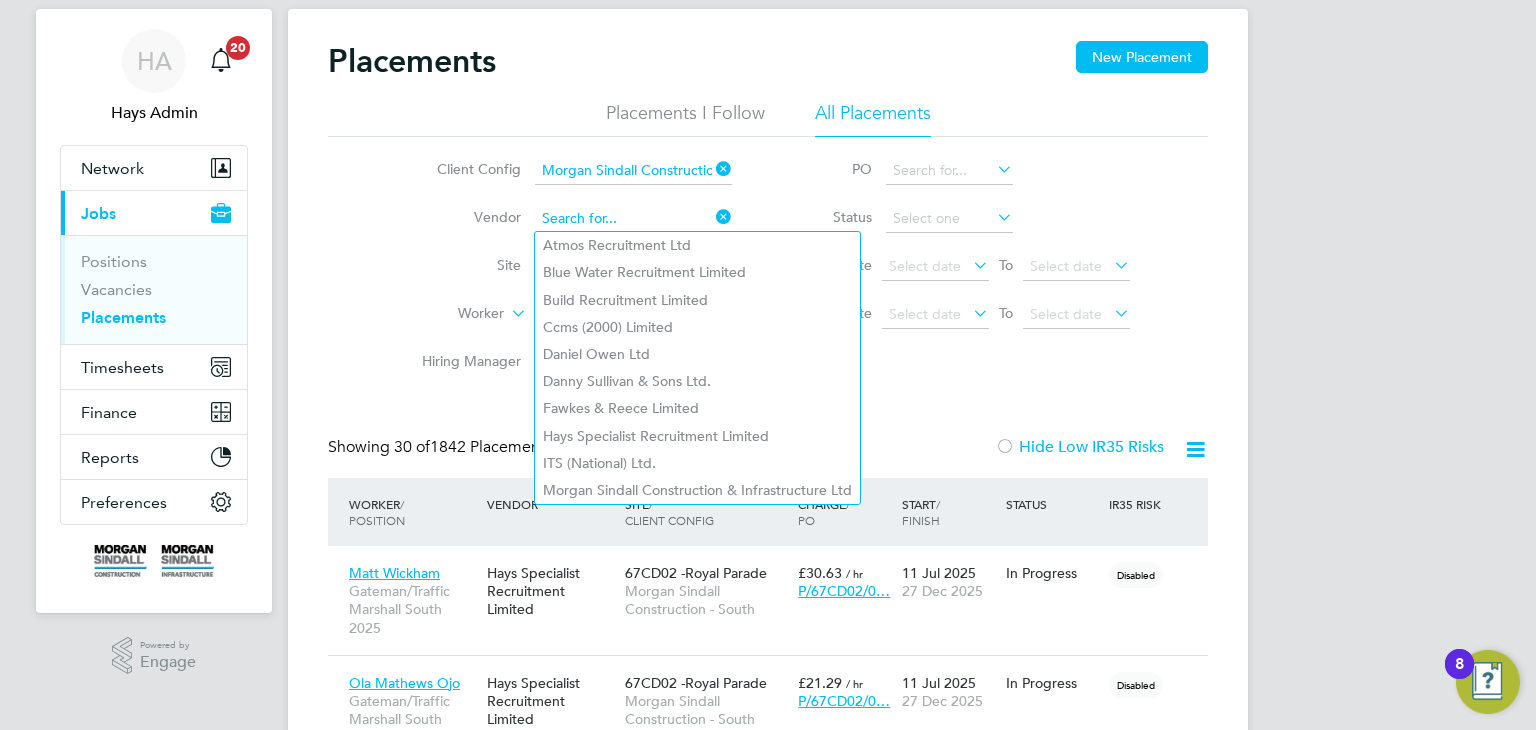 click 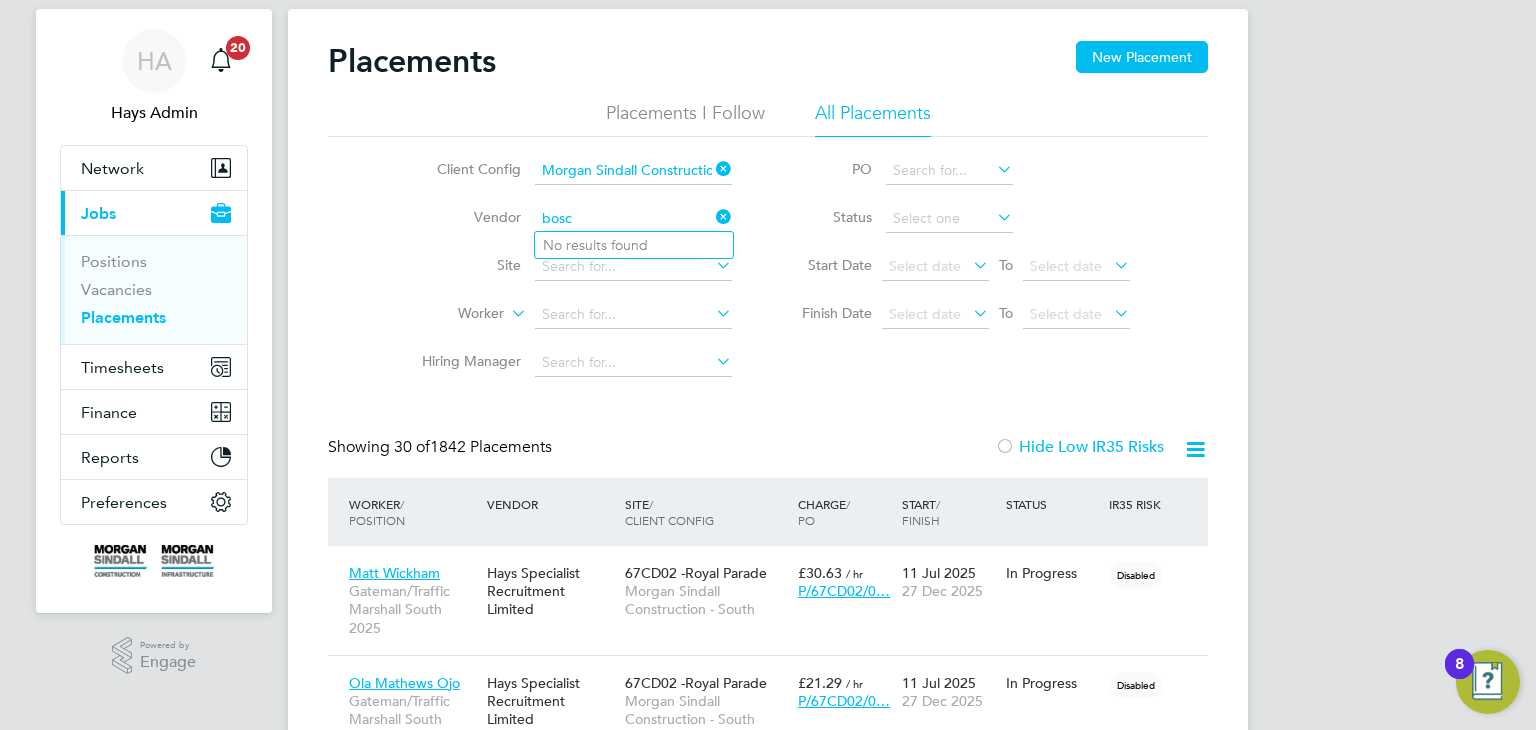click on "bosc" 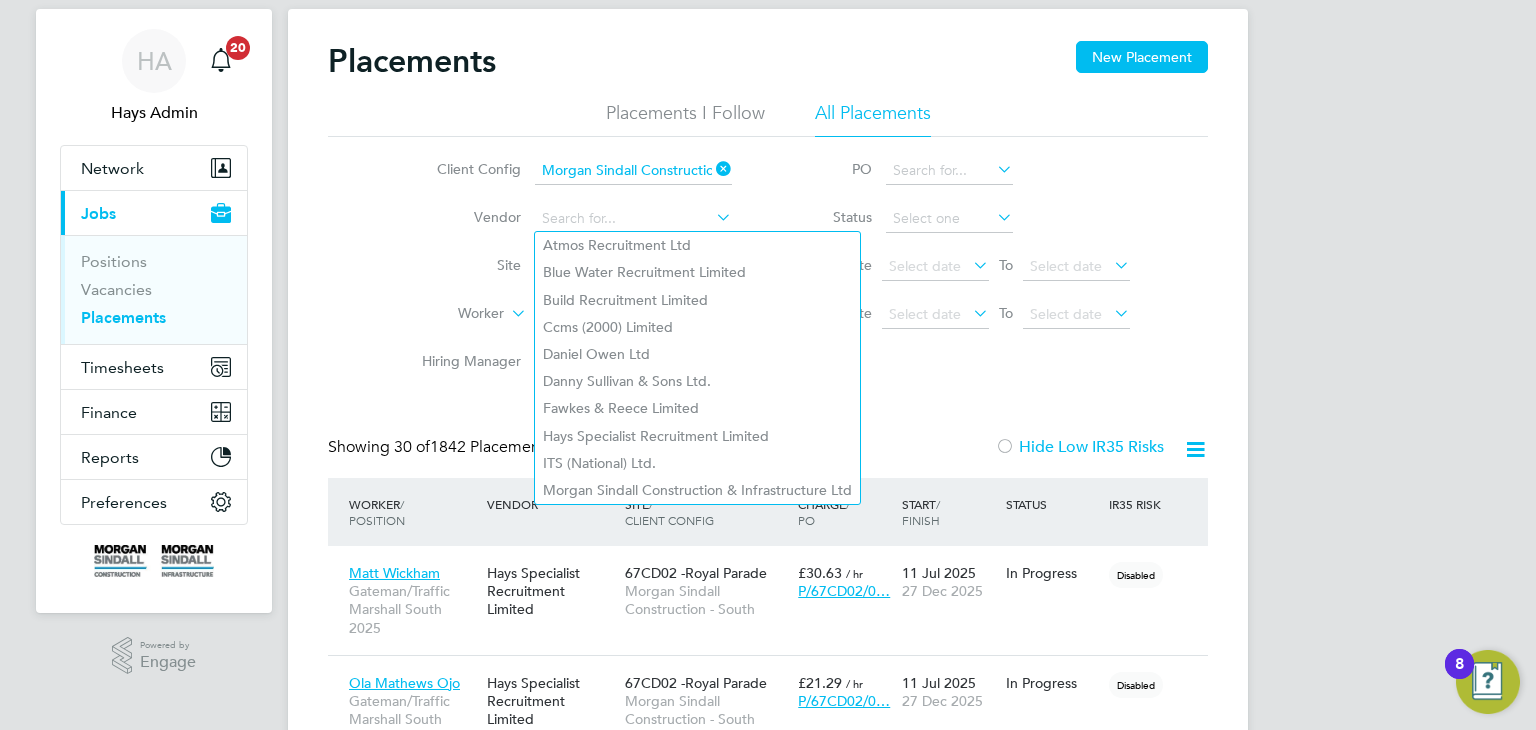 click on "Vendor" 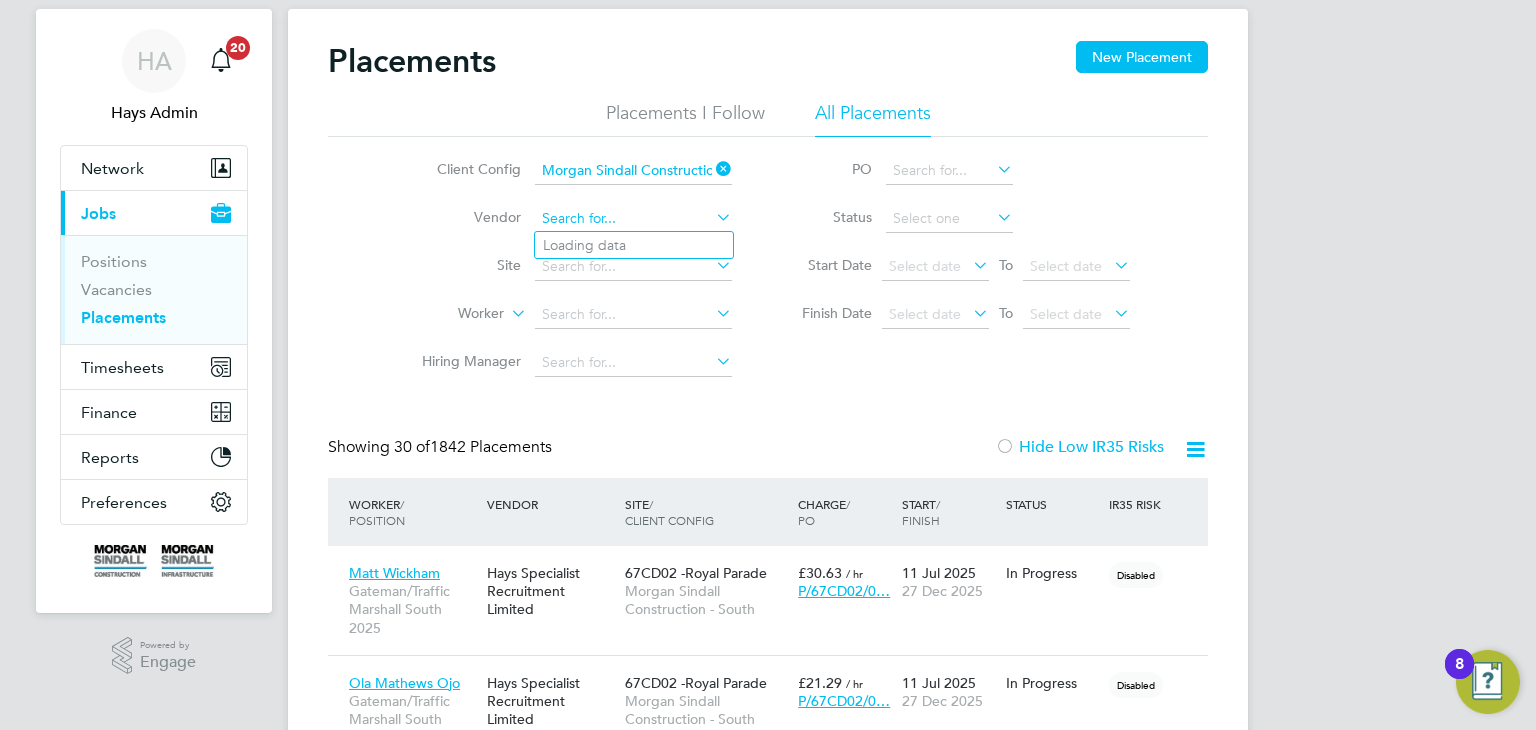 click 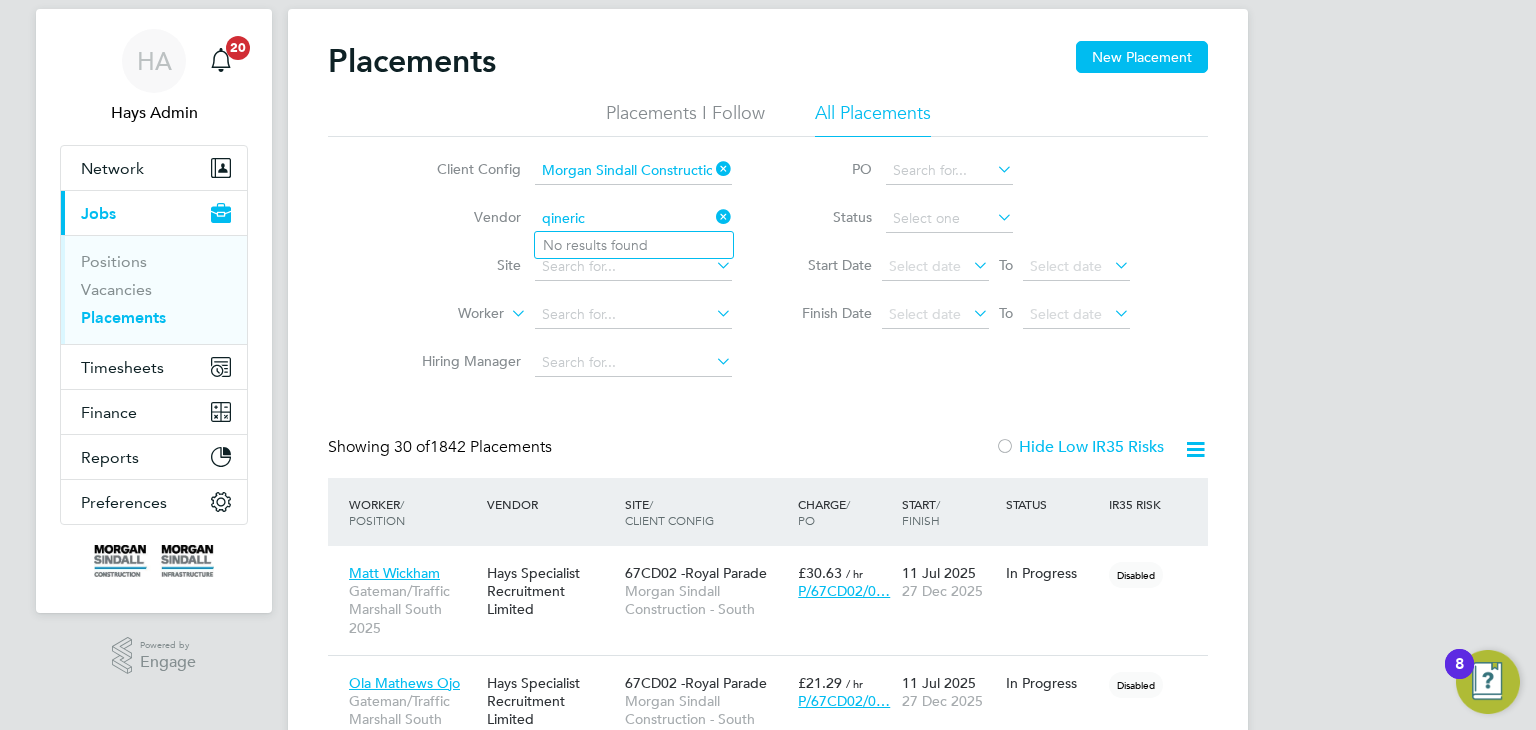 click on "qineric" 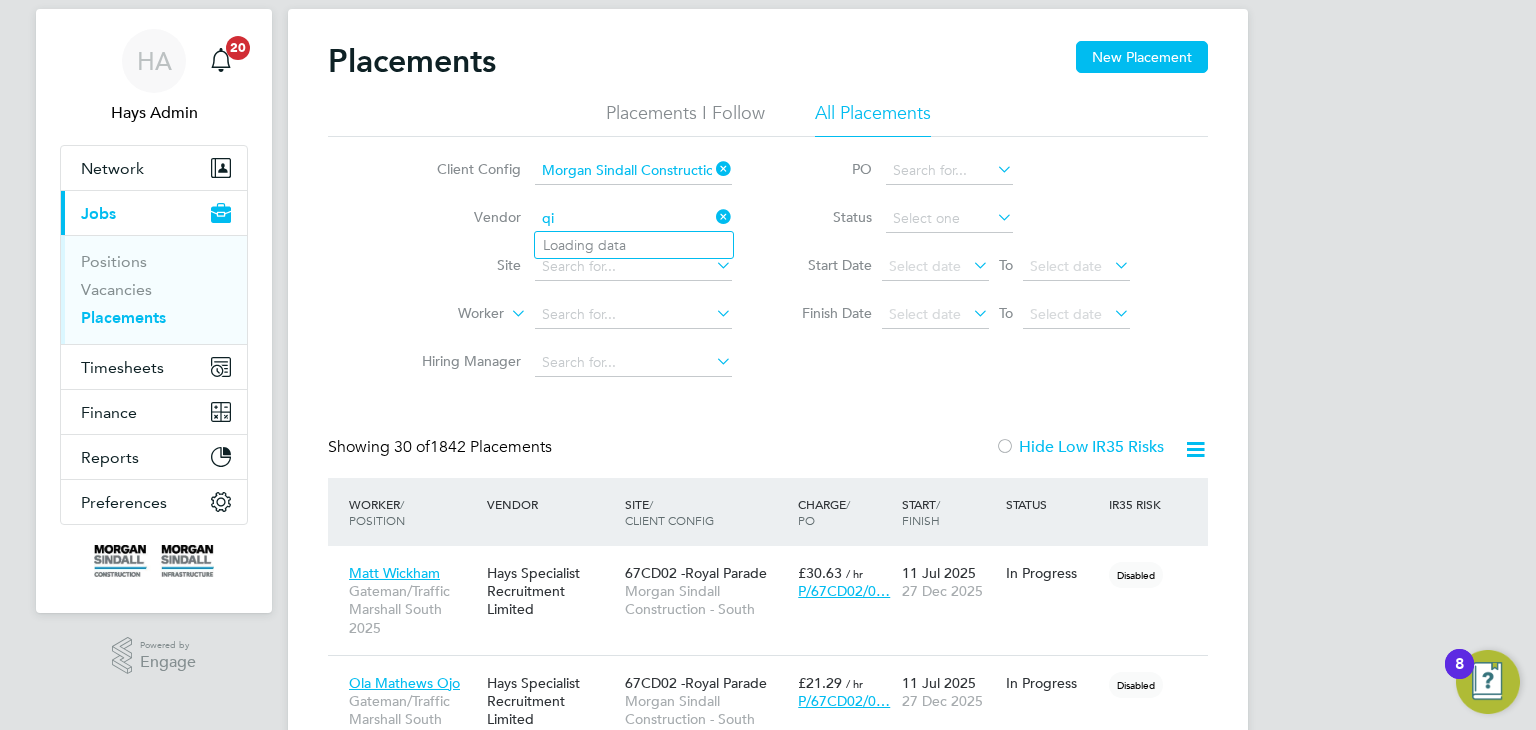 type on "q" 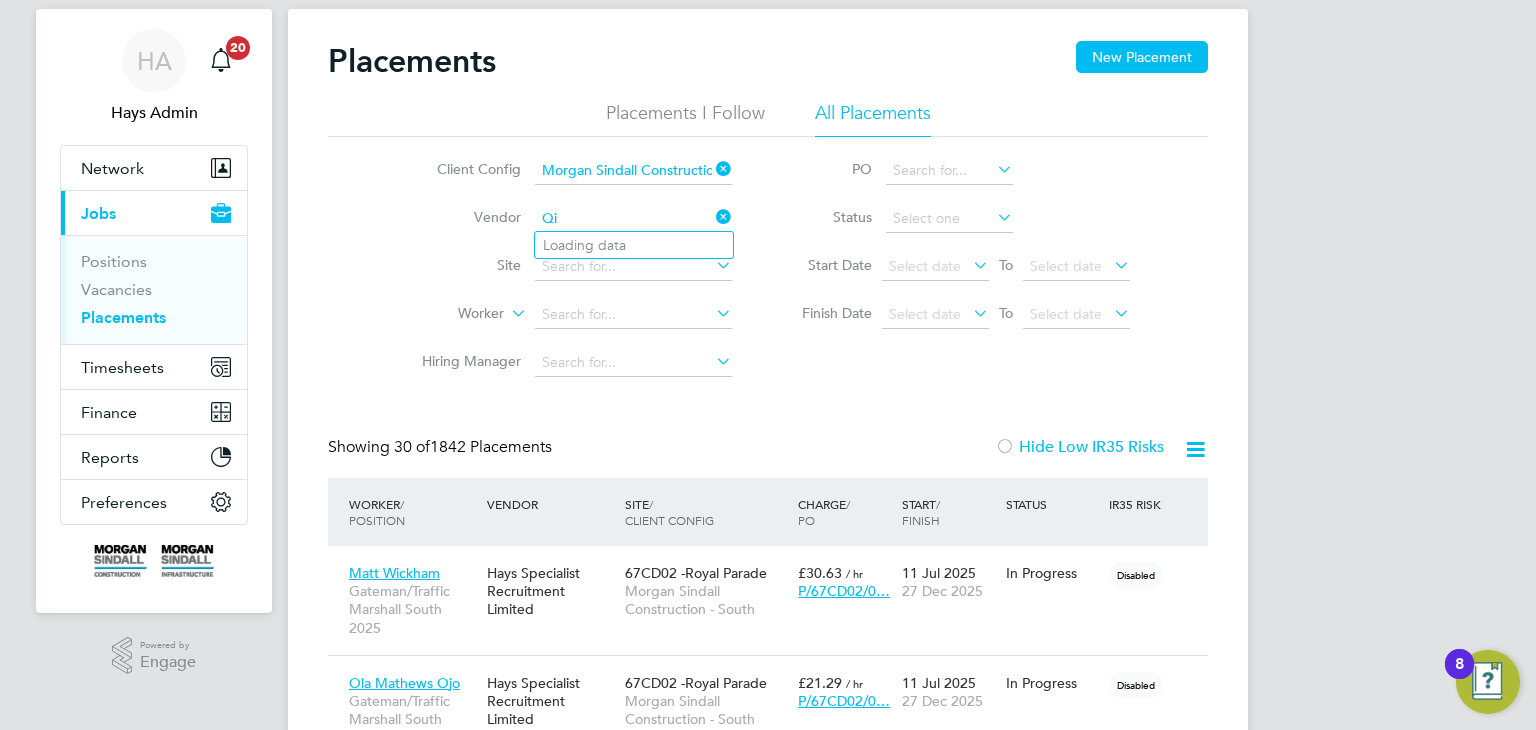 type on "Q" 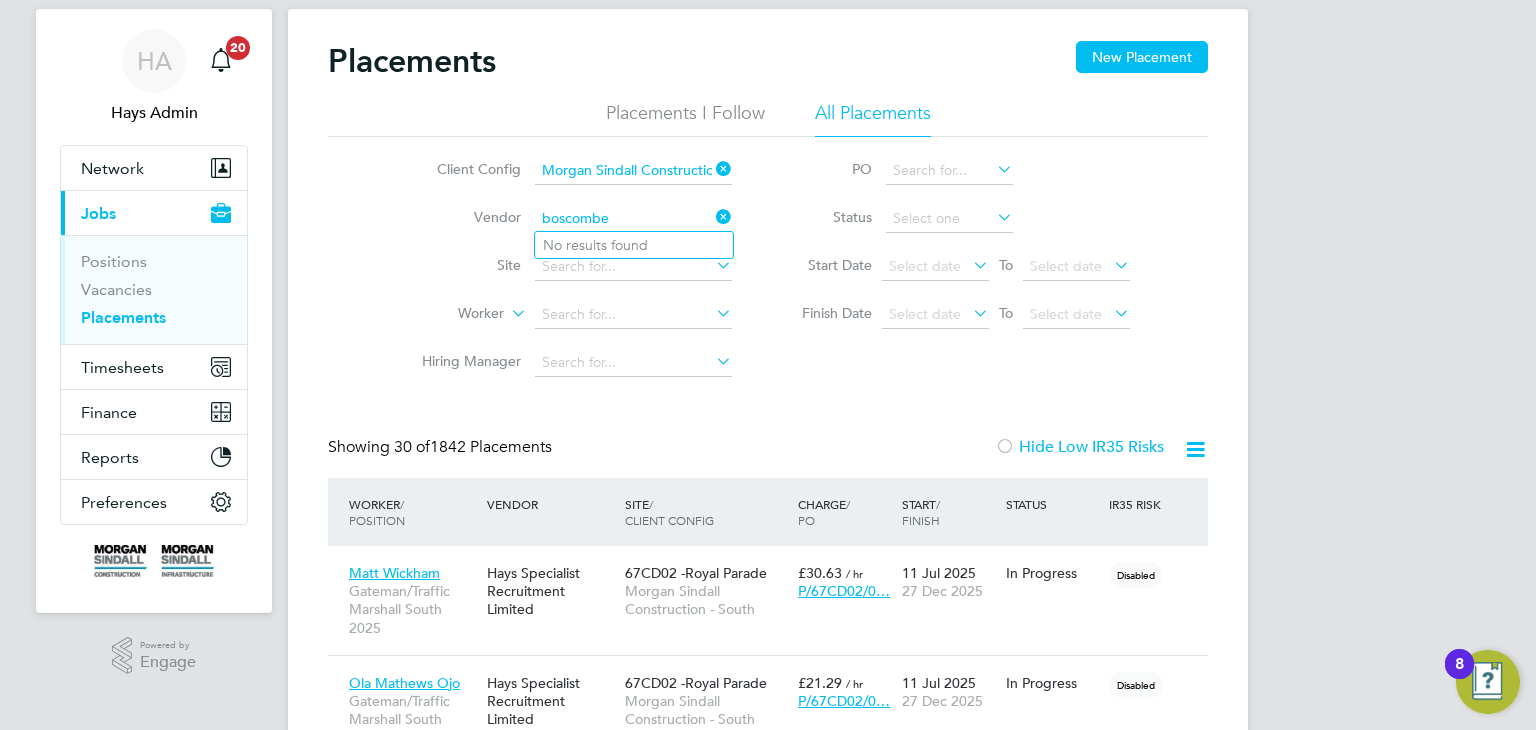 type on "boscombe" 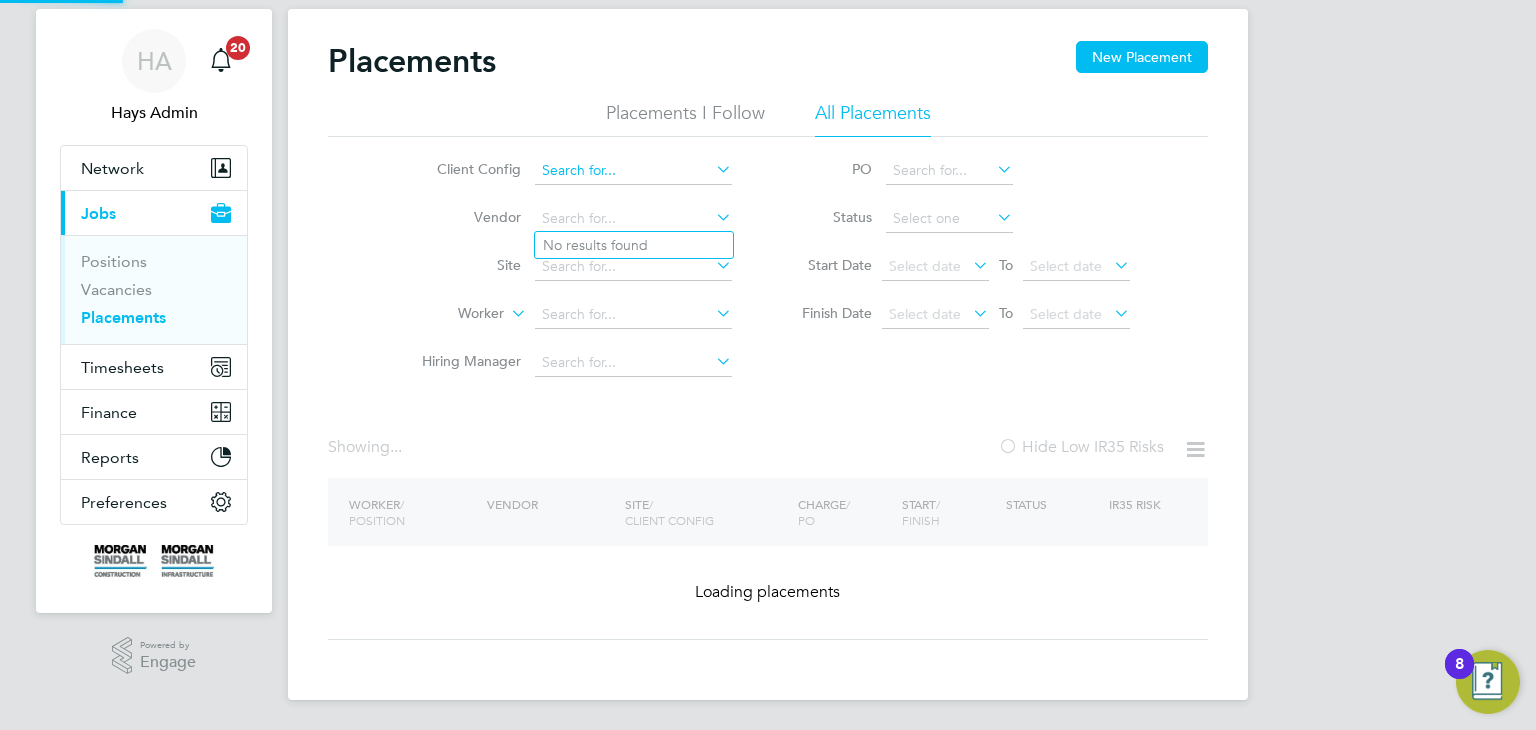 scroll, scrollTop: 0, scrollLeft: 0, axis: both 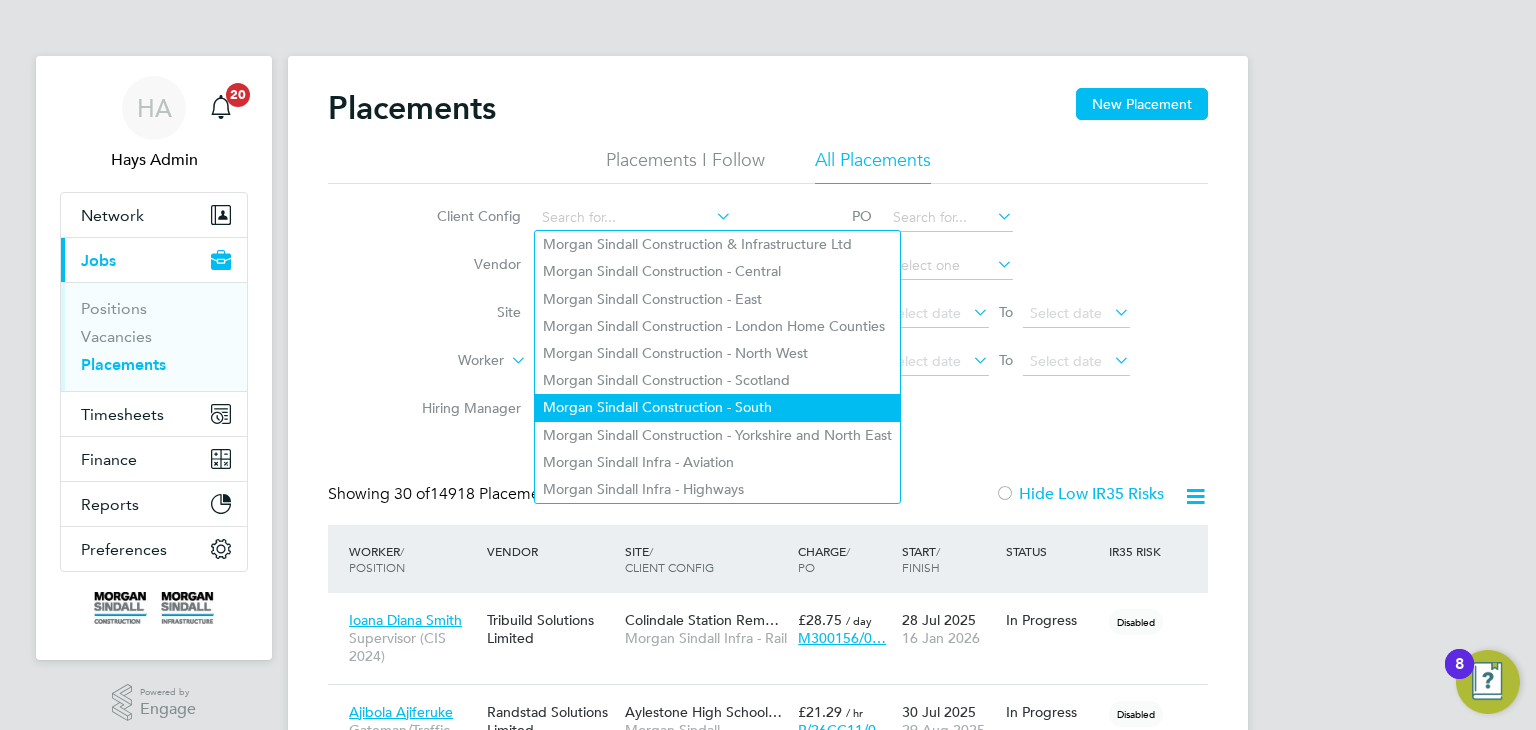 click on "Morgan Sindall Construction - South" 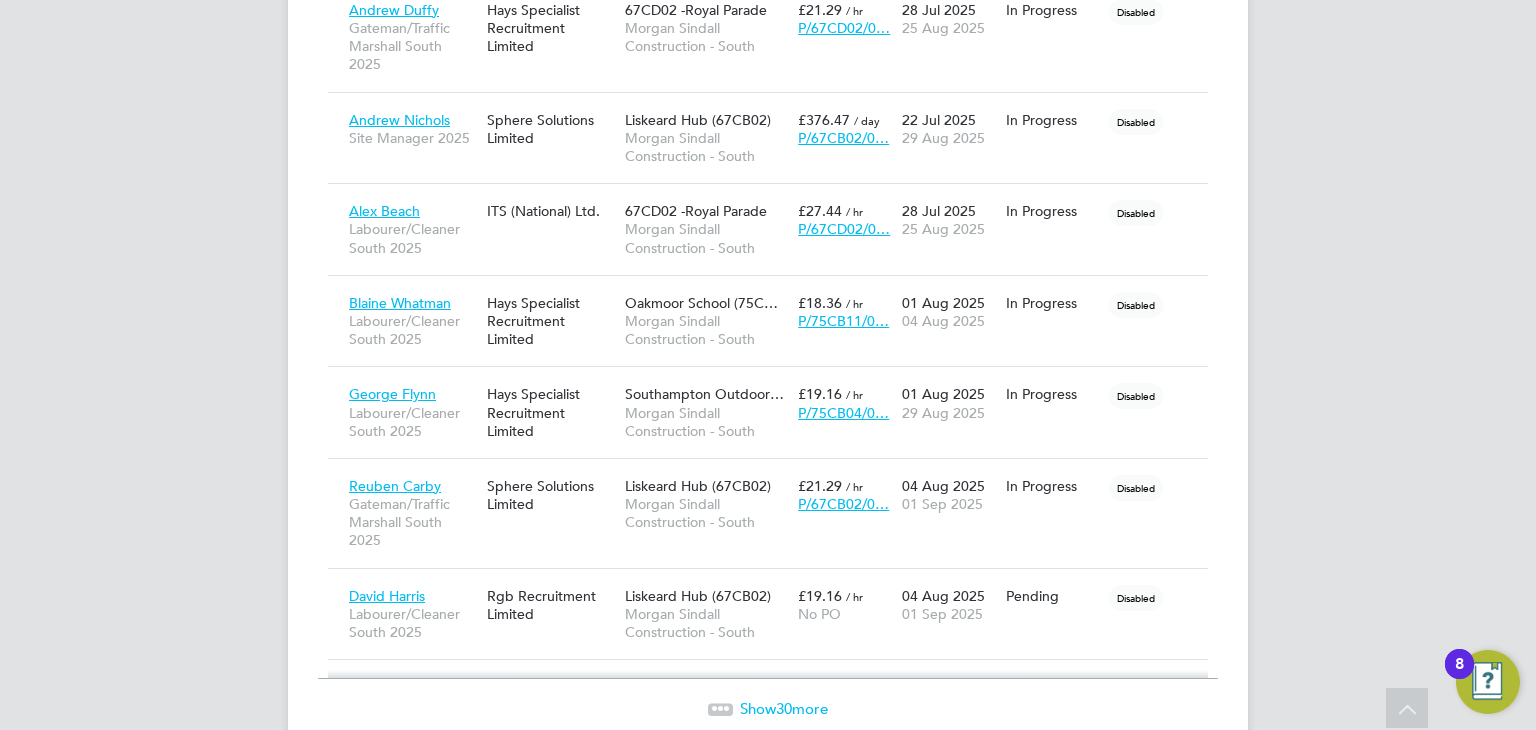 click on "Show  30  more" 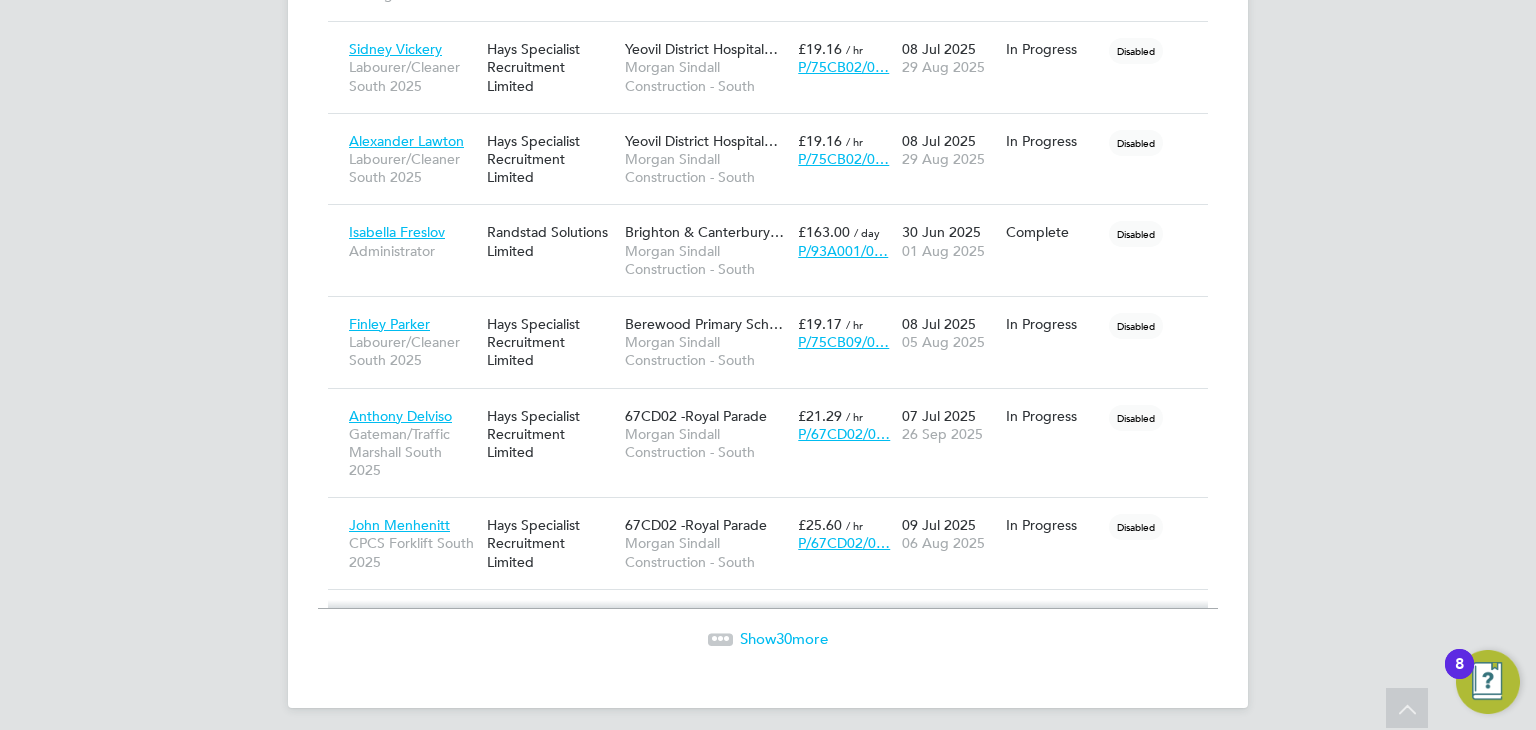 click on "Show  30  more" 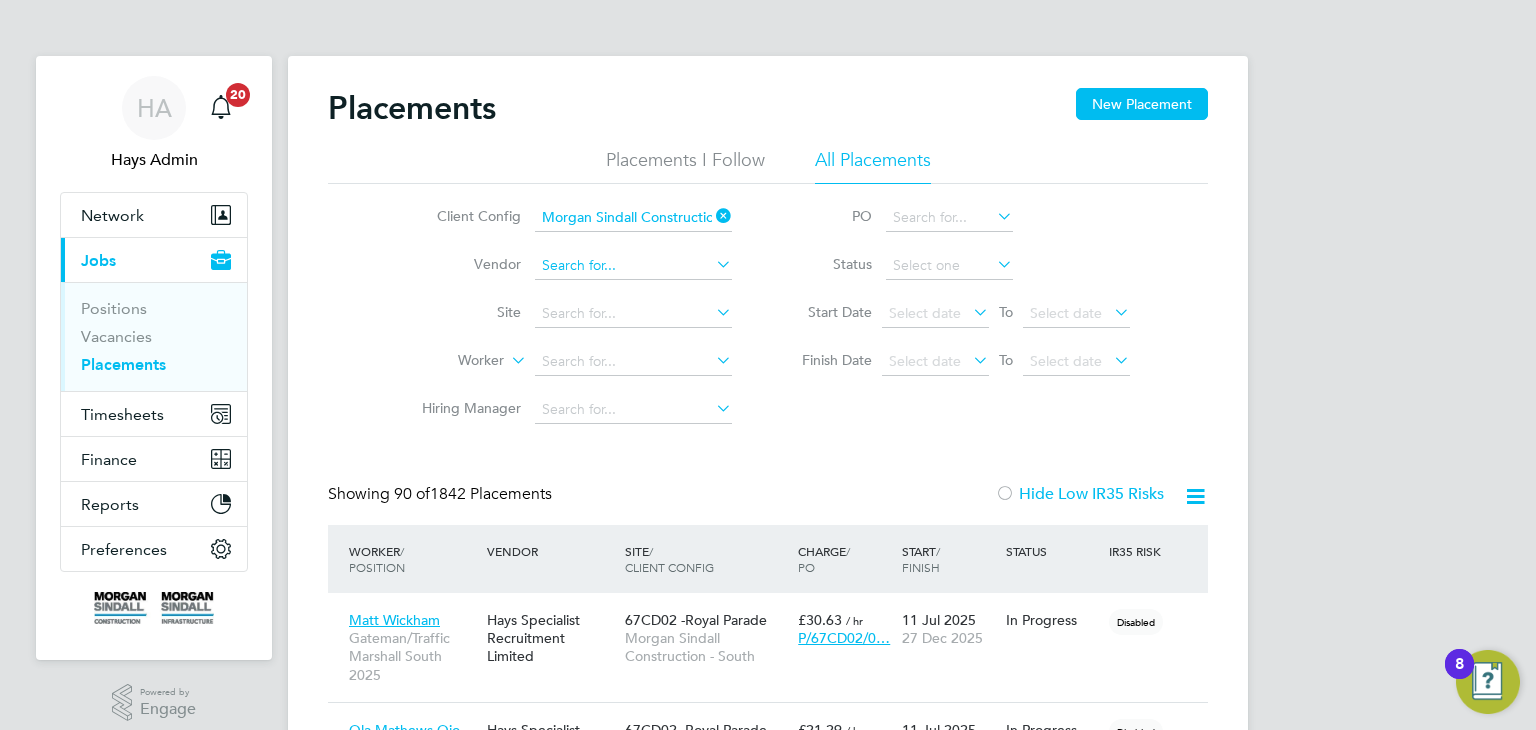 click 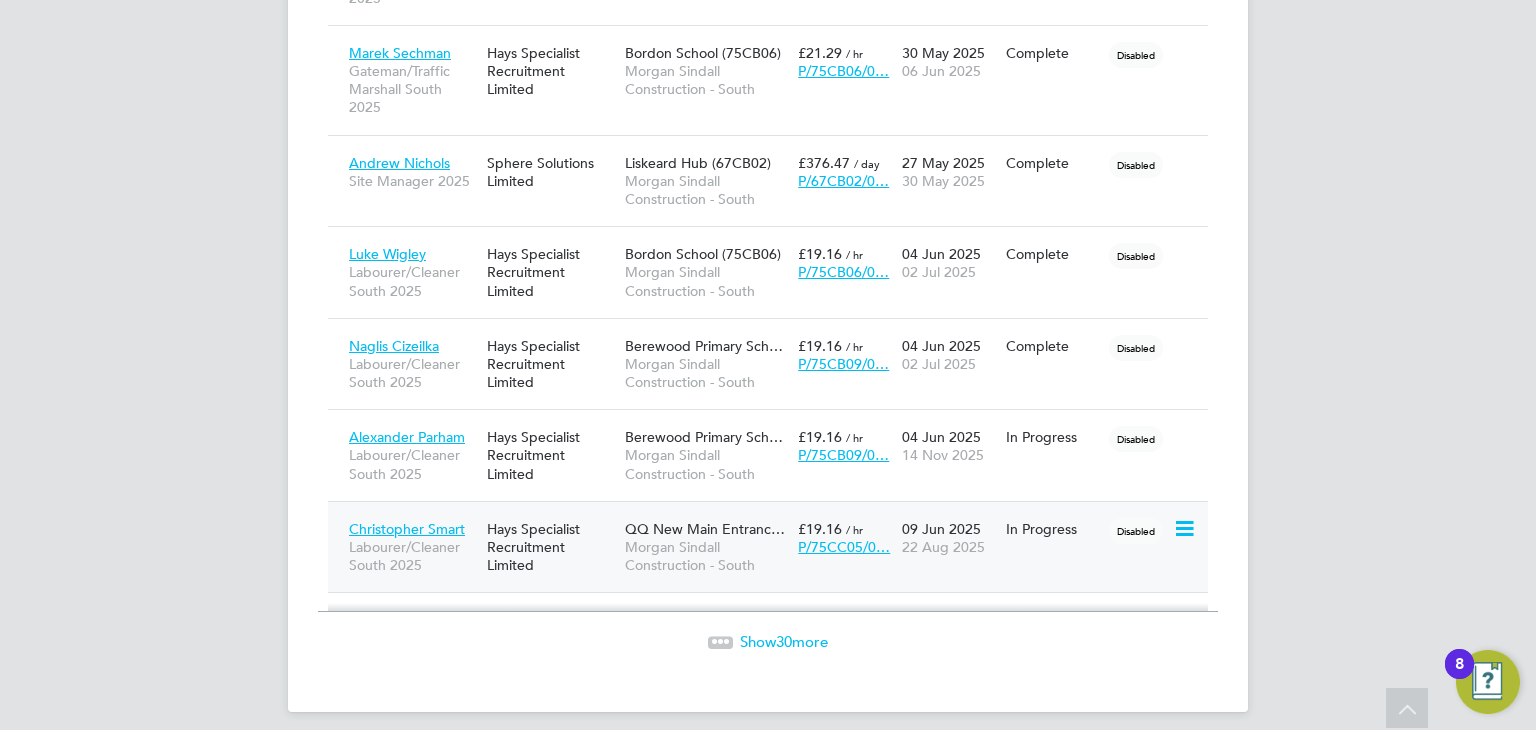 type on "QQ new" 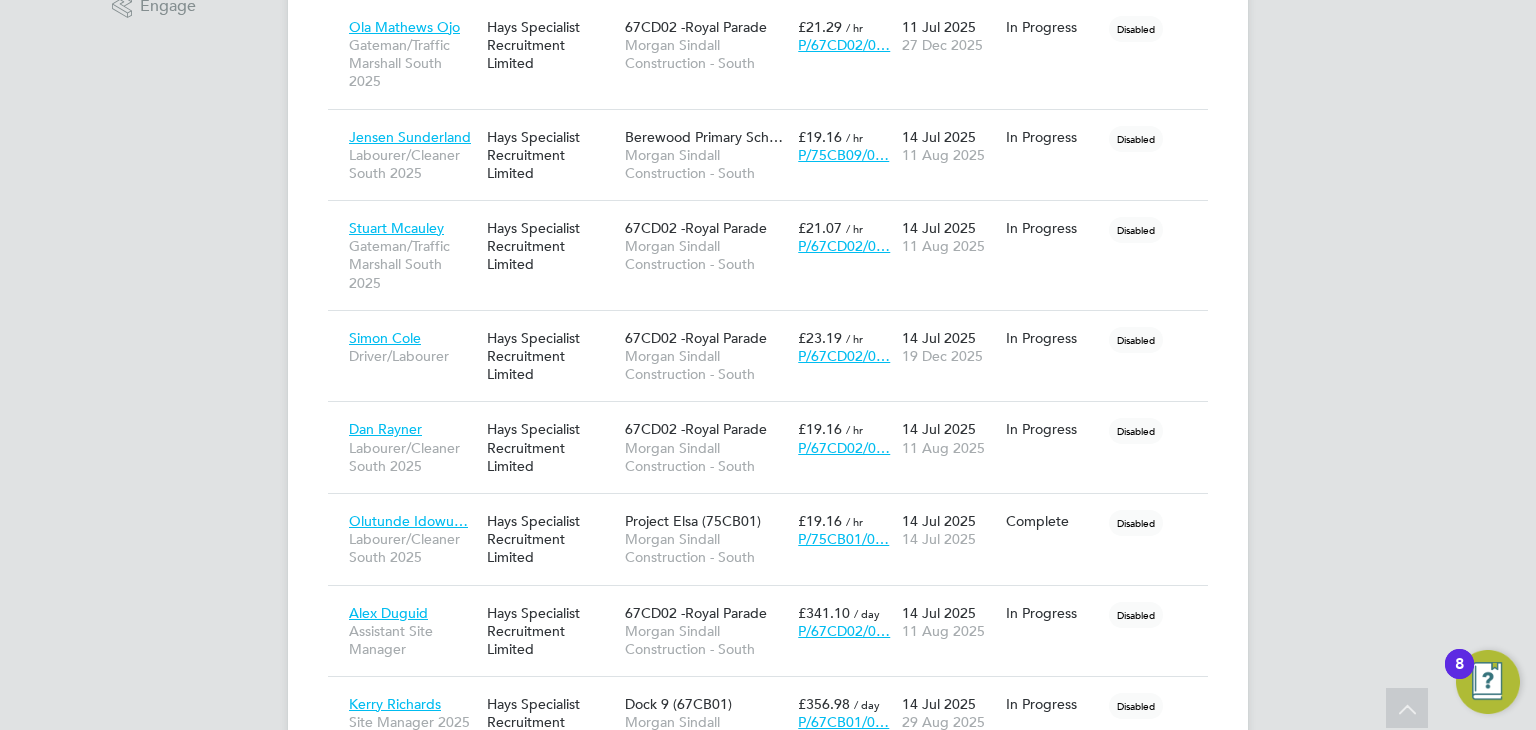 scroll, scrollTop: 0, scrollLeft: 0, axis: both 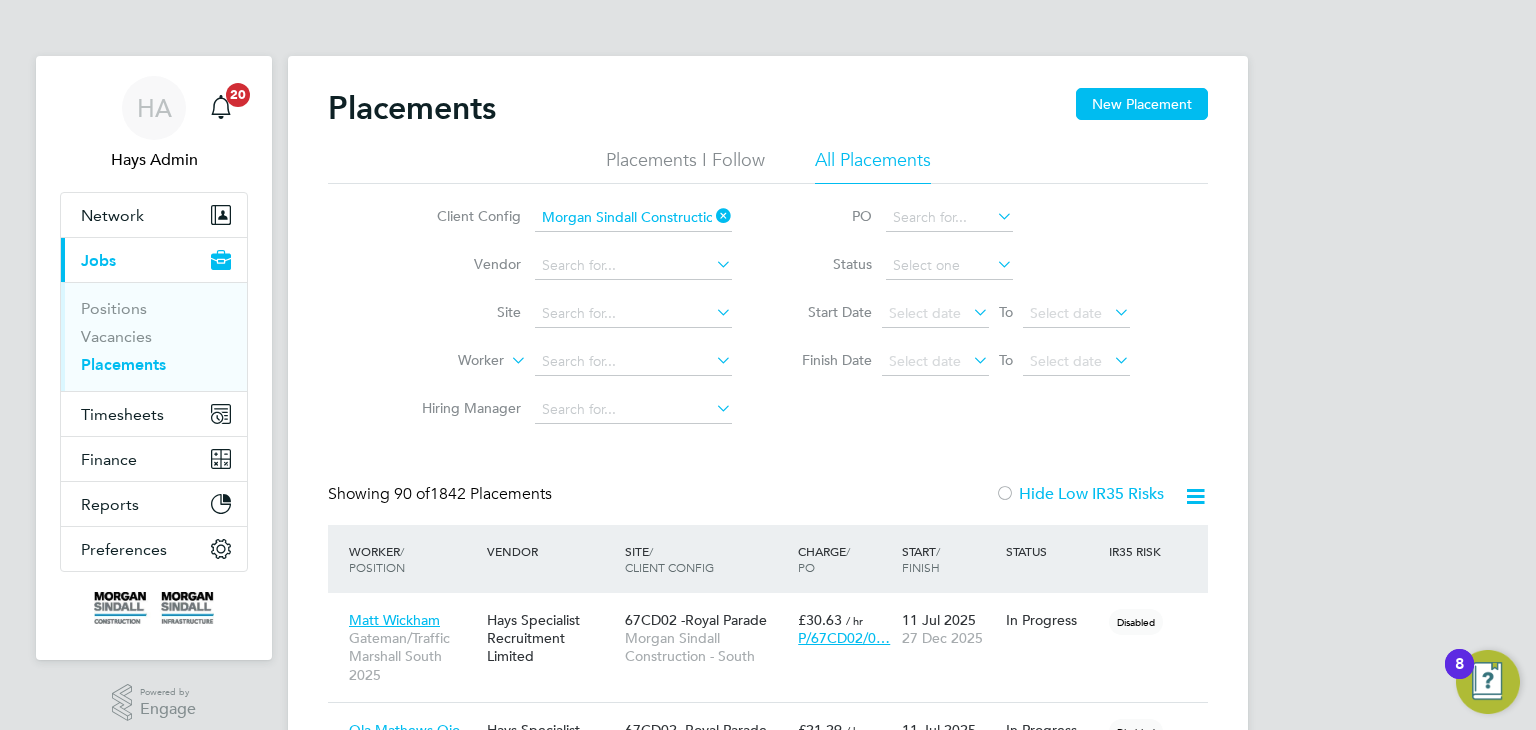 click on "Morgan Sindall Construction - South" 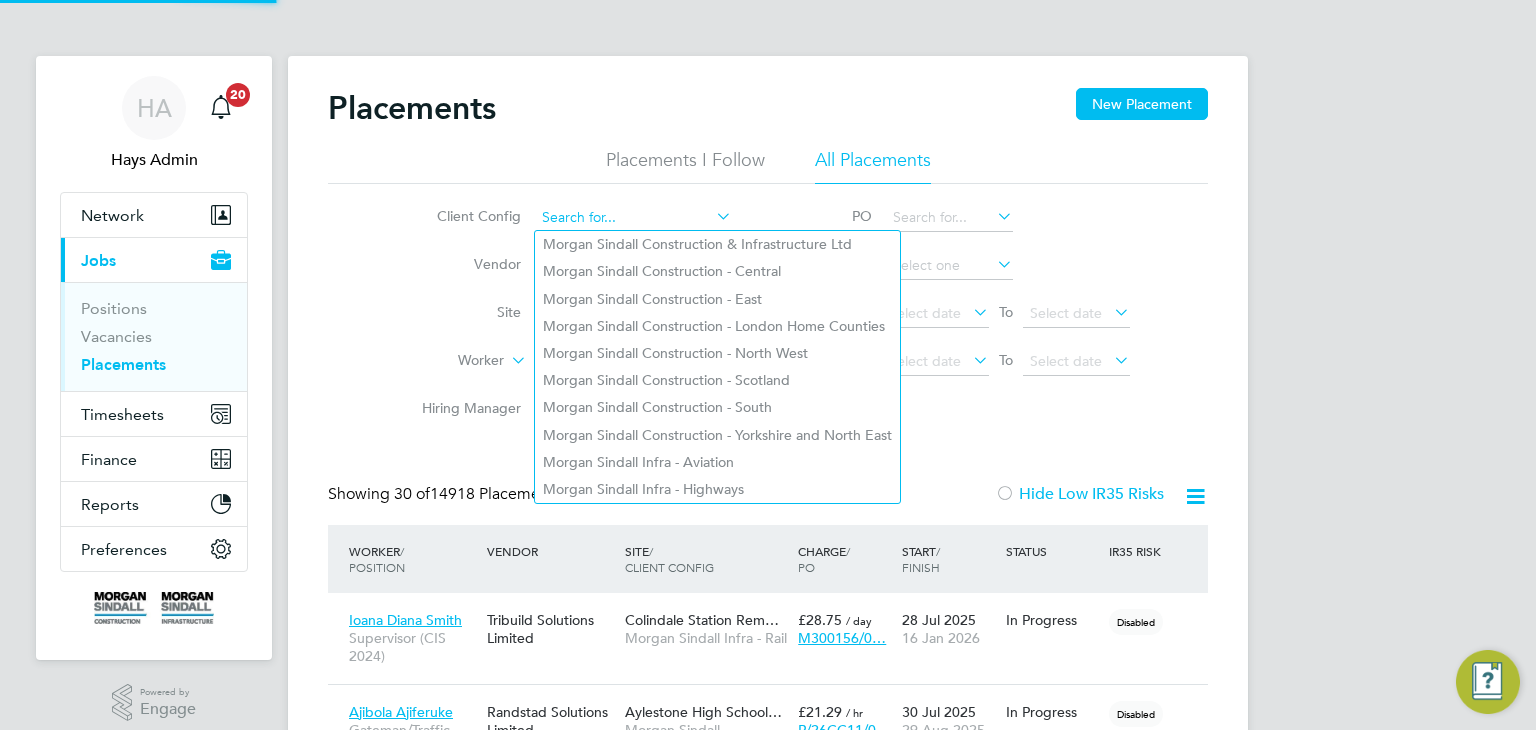 scroll, scrollTop: 10, scrollLeft: 9, axis: both 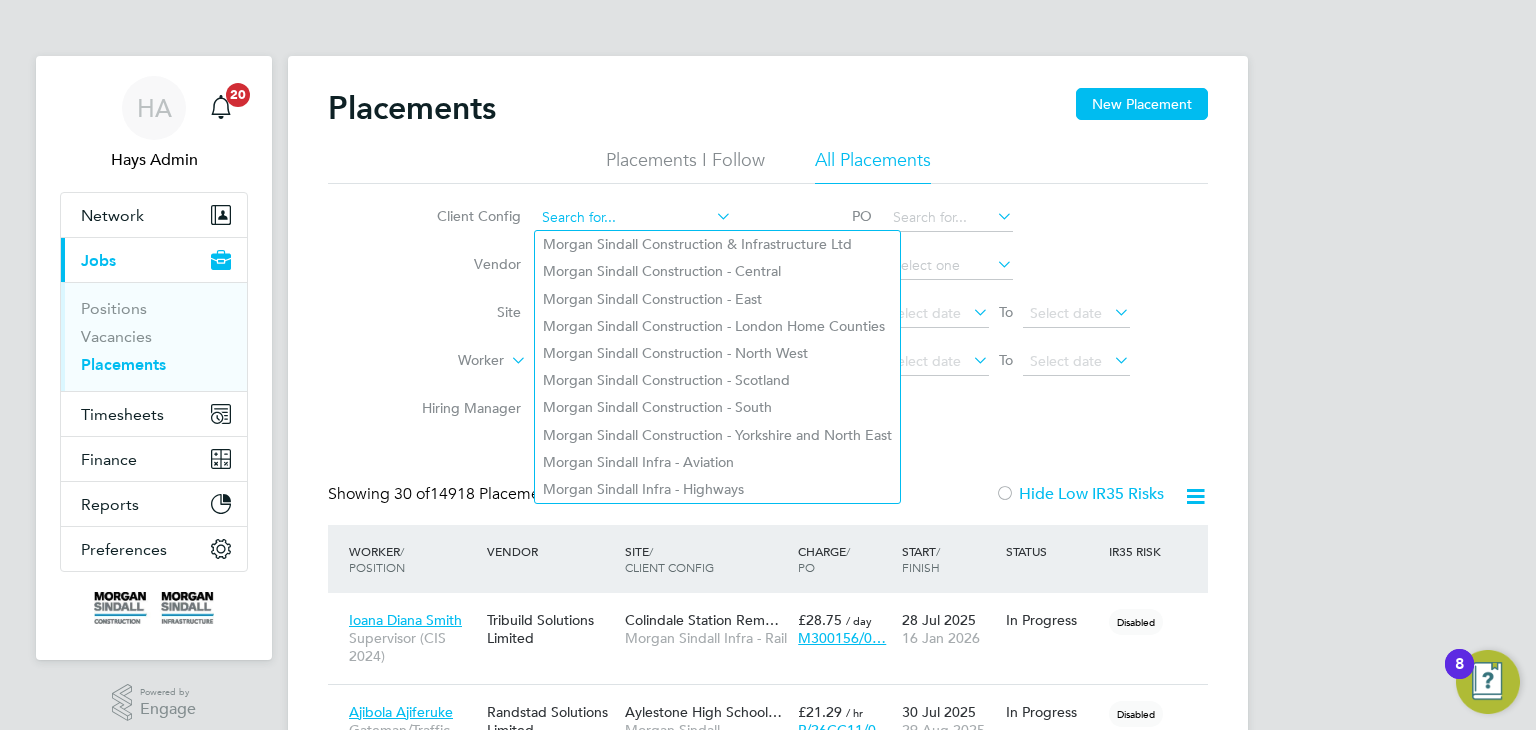 click on "Client Config" 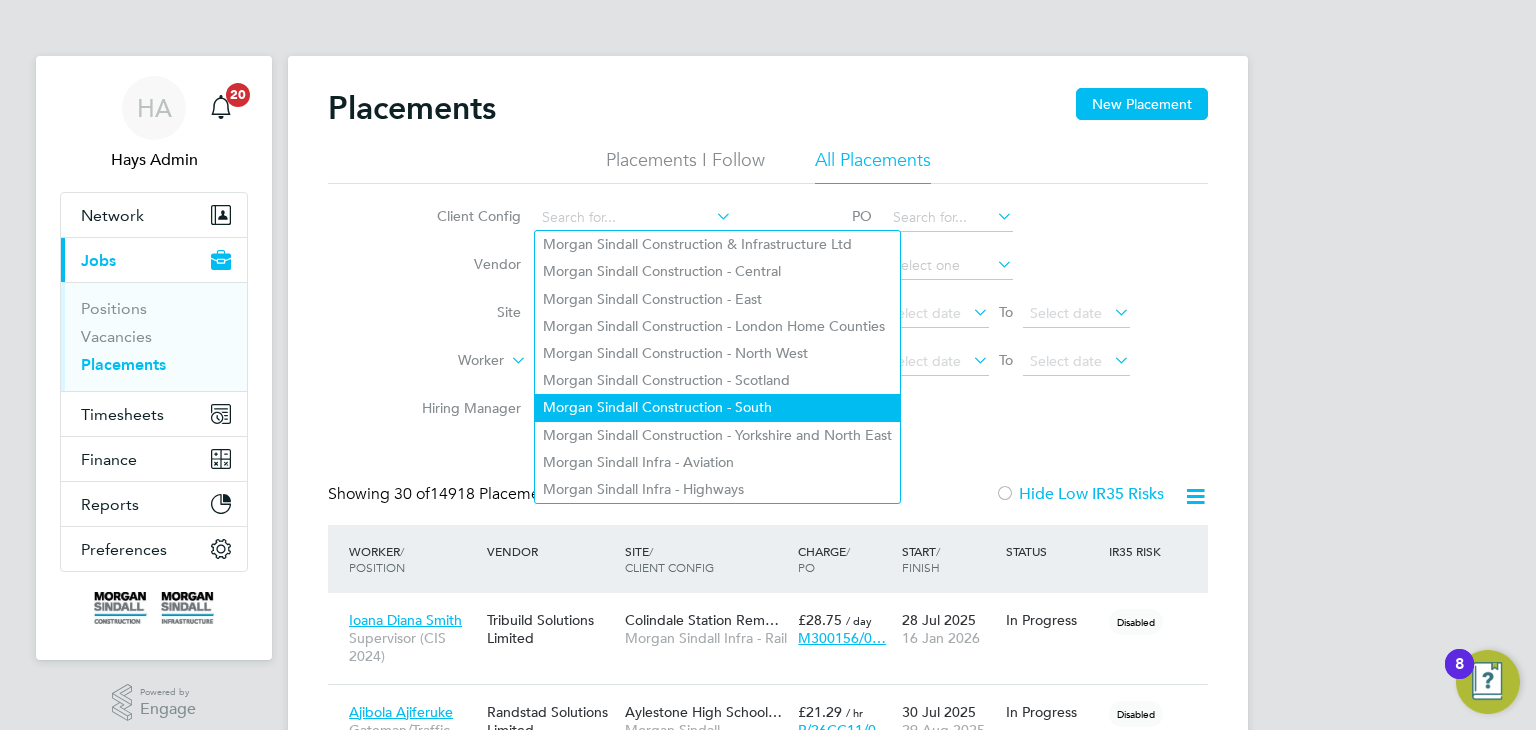 click on "Morgan Sindall Construction - South" 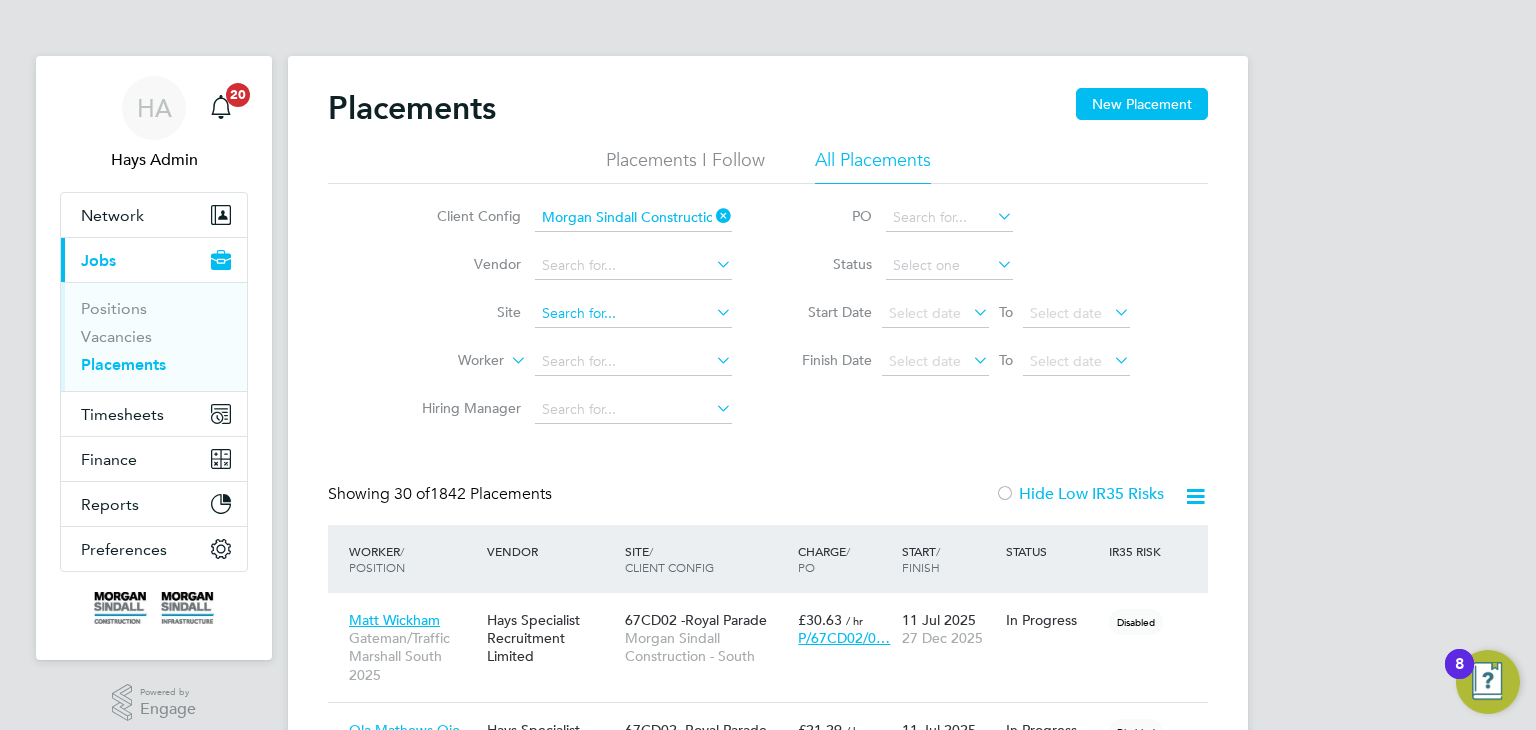 click 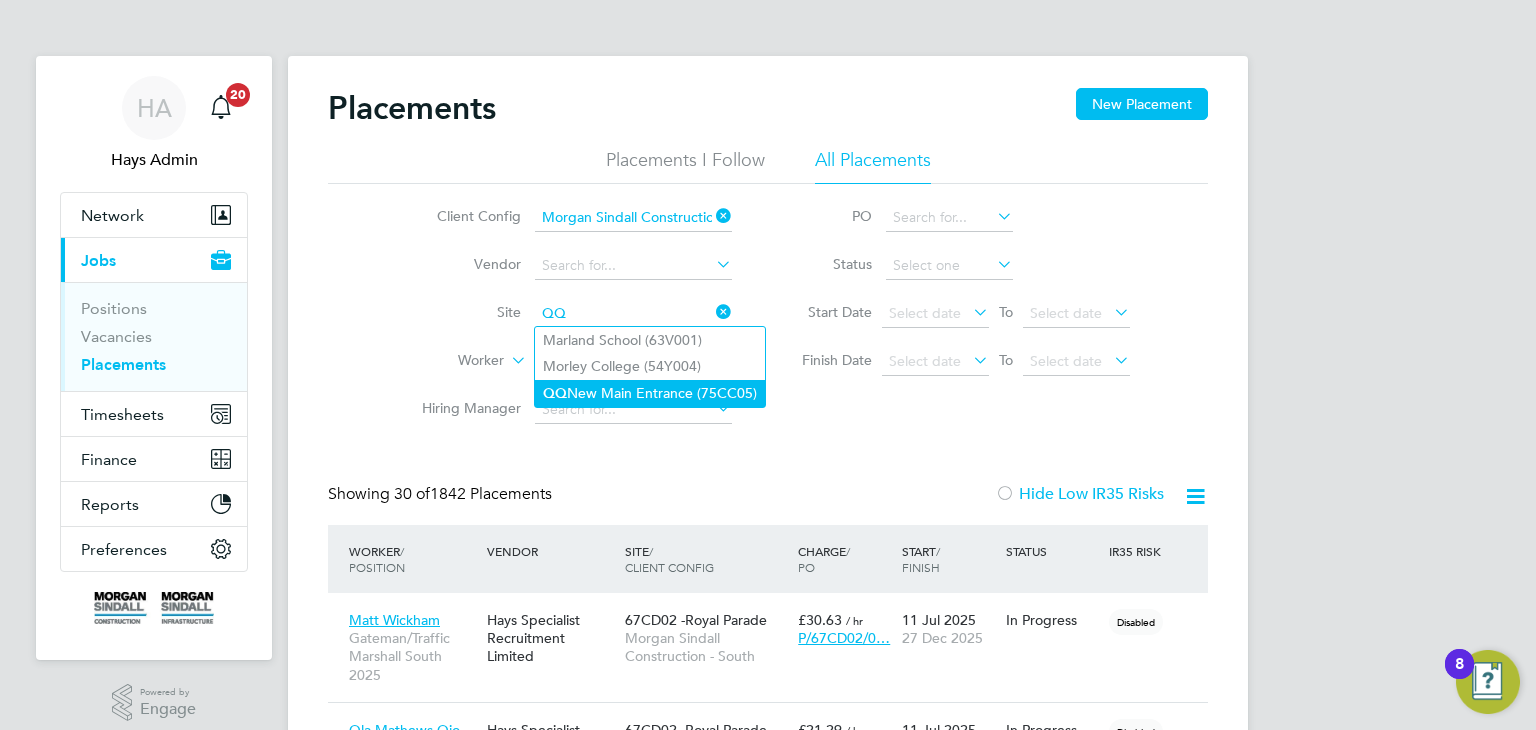 click on "QQ  New Main Entrance (75CC05)" 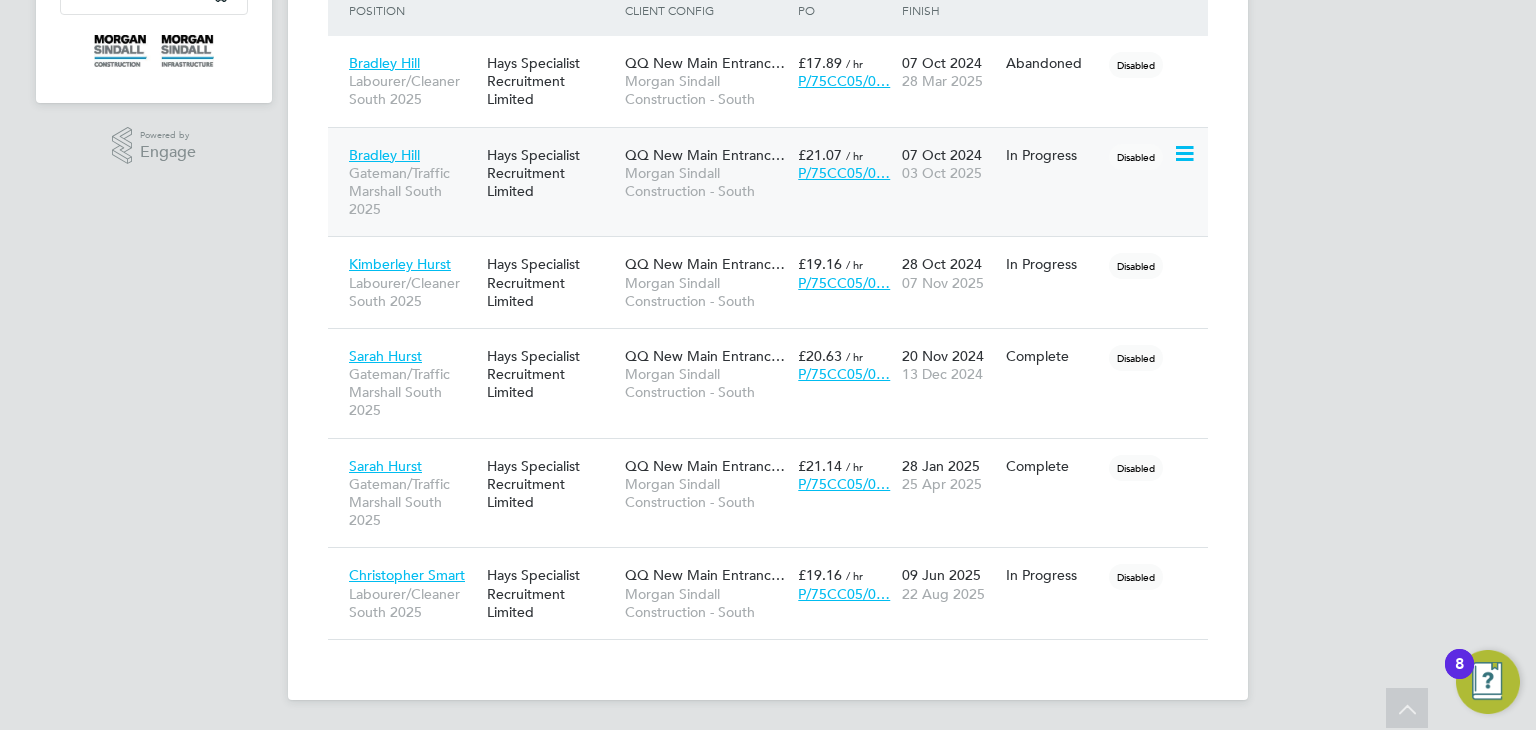 click on "Bradley Hill" 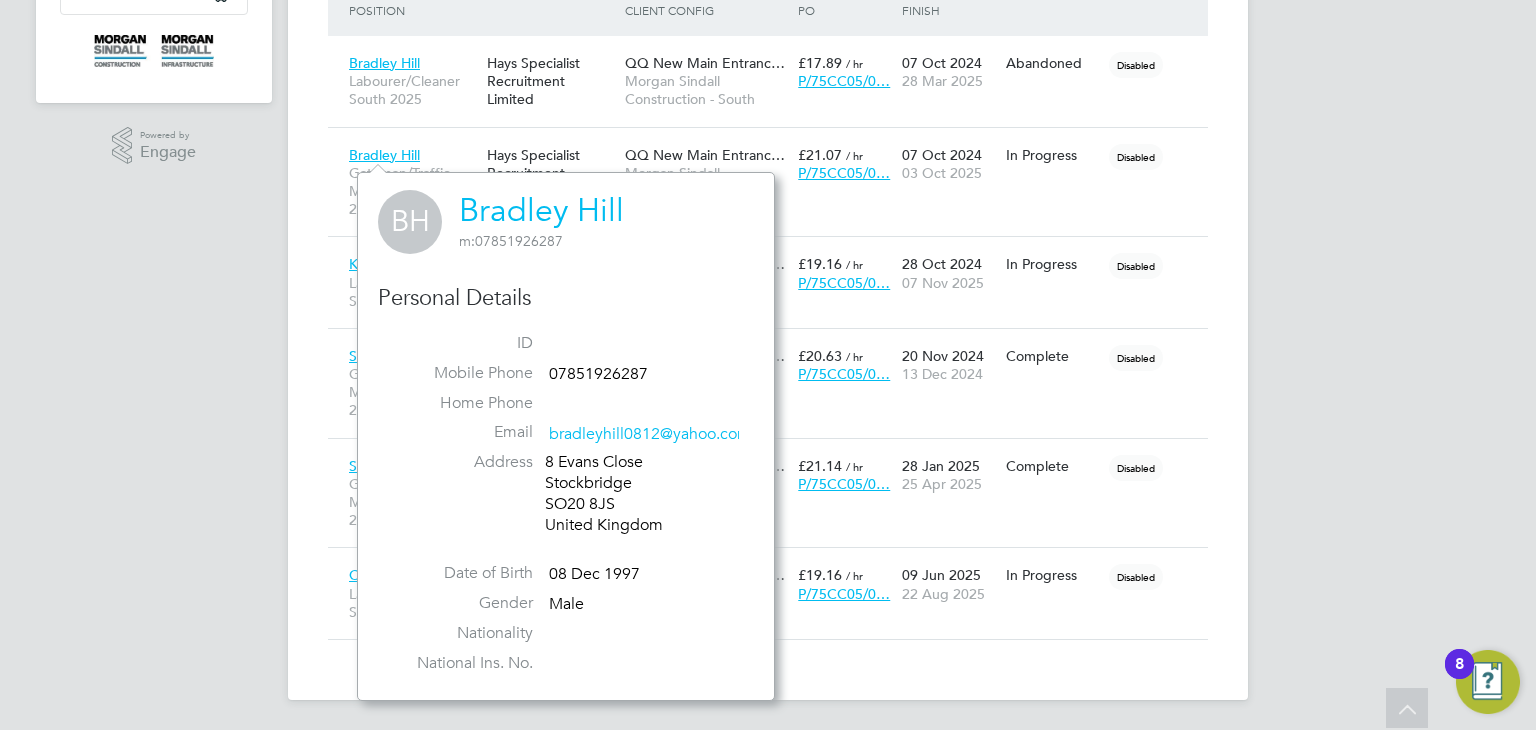 click on "HA   Hays Admin   Notifications
20   Applications:   Network
Team Members   Businesses   Sites   Workers   Contacts   Current page:   Jobs
Positions   Vacancies   Placements   Timesheets
Timesheets   Expenses   Finance
Invoices & Credit Notes   Statements   Payments   Contract POs   Reports
CIS Reports   Report Downloads   Preferences
My Business   Branding   VMS Configurations   Notifications   Activity Logs
.st0{fill:#C0C1C2;}
Powered by Engage Placements New Placement Placements I Follow All Placements Client Config   Morgan Sindall Construction - South Vendor     Site   QQ New Main Entrance (75CC05)   Worker     Hiring Manager   PO   Status   Start Date
Select date
To
Select date
Finish Date
Select date" at bounding box center [768, 87] 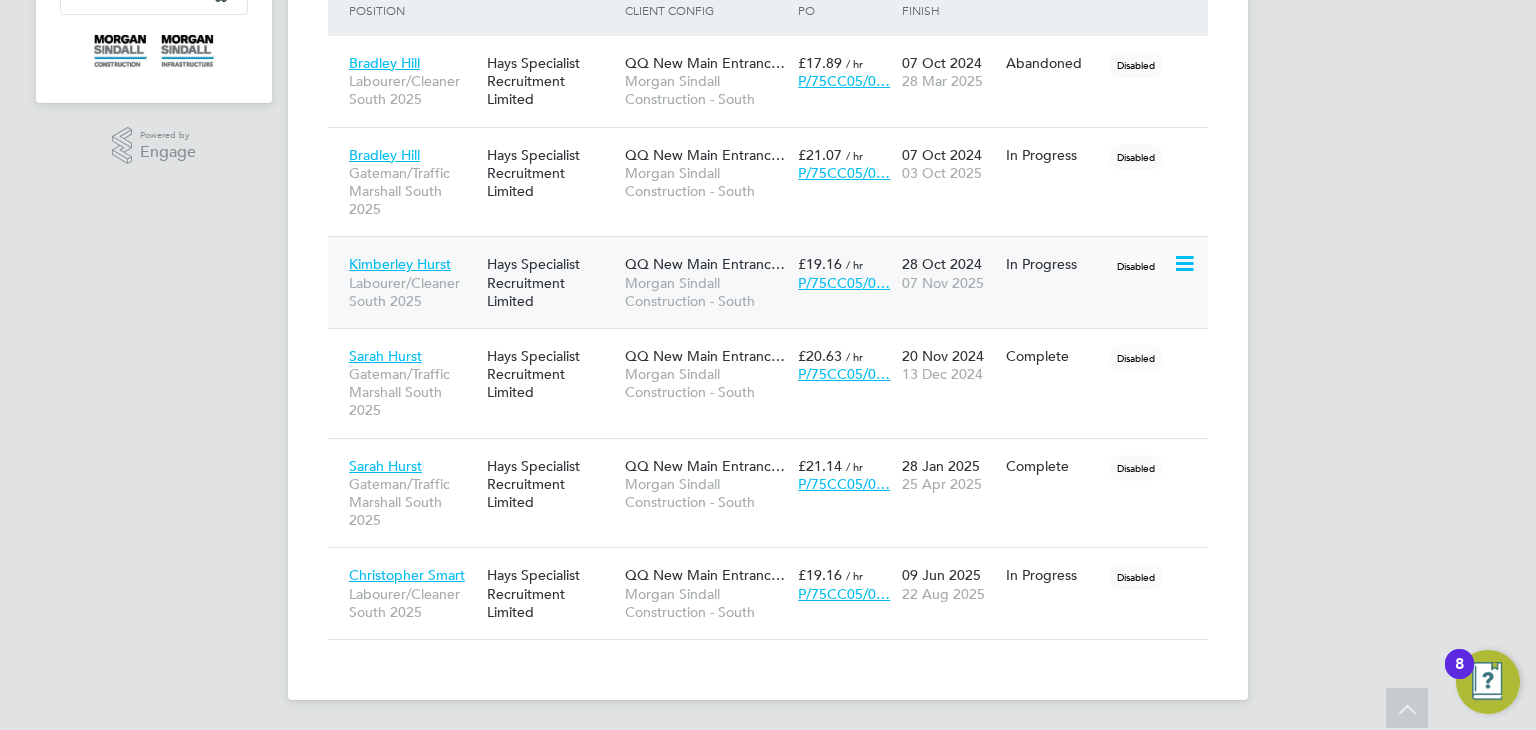 click on "Kimberley Hurst" 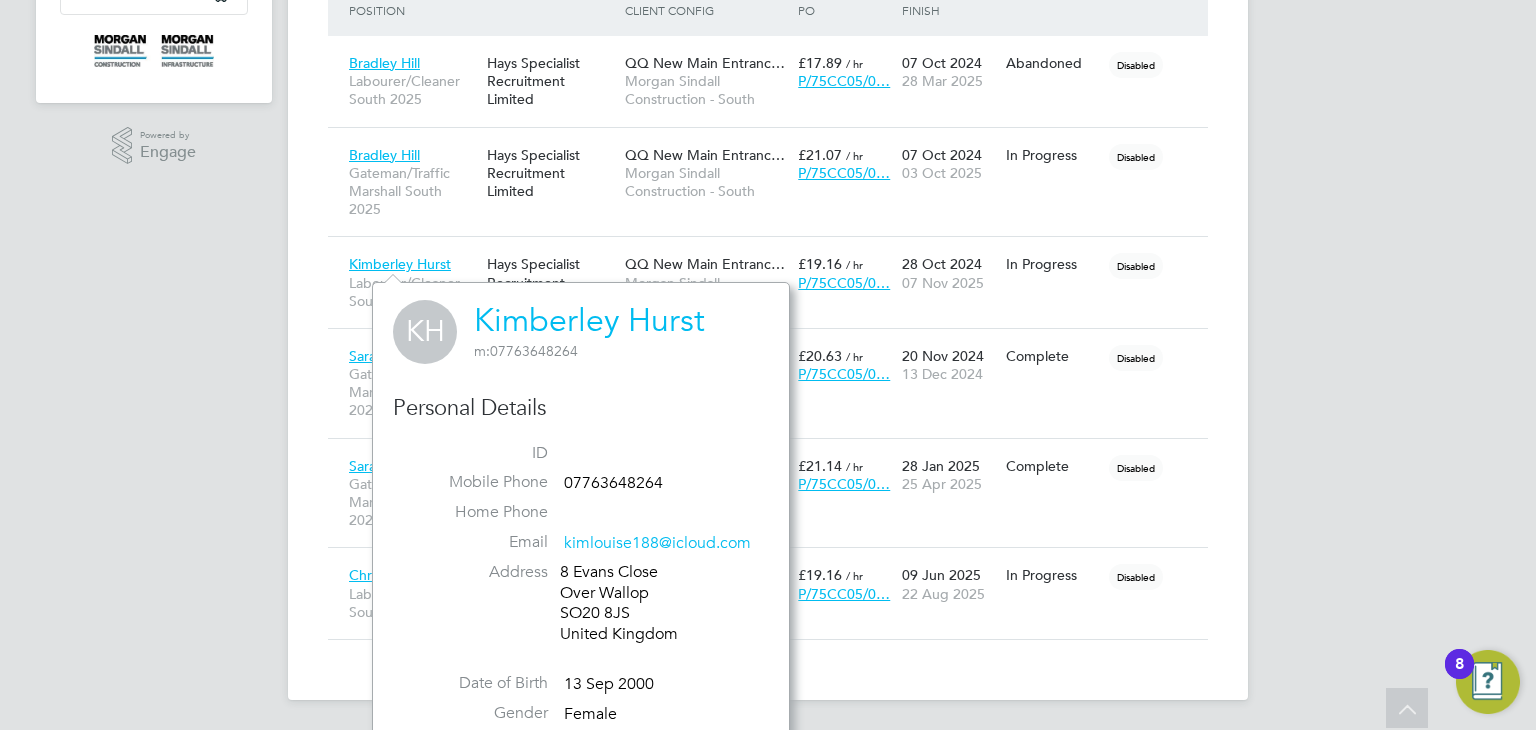 click on "HA   Hays Admin   Notifications
20   Applications:   Network
Team Members   Businesses   Sites   Workers   Contacts   Current page:   Jobs
Positions   Vacancies   Placements   Timesheets
Timesheets   Expenses   Finance
Invoices & Credit Notes   Statements   Payments   Contract POs   Reports
CIS Reports   Report Downloads   Preferences
My Business   Branding   VMS Configurations   Notifications   Activity Logs
.st0{fill:#C0C1C2;}
Powered by Engage Placements New Placement Placements I Follow All Placements Client Config   Morgan Sindall Construction - South Vendor     Site   QQ New Main Entrance (75CC05)   Worker     Hiring Manager   PO   Status   Start Date
Select date
To
Select date
Finish Date
Select date" at bounding box center (768, 87) 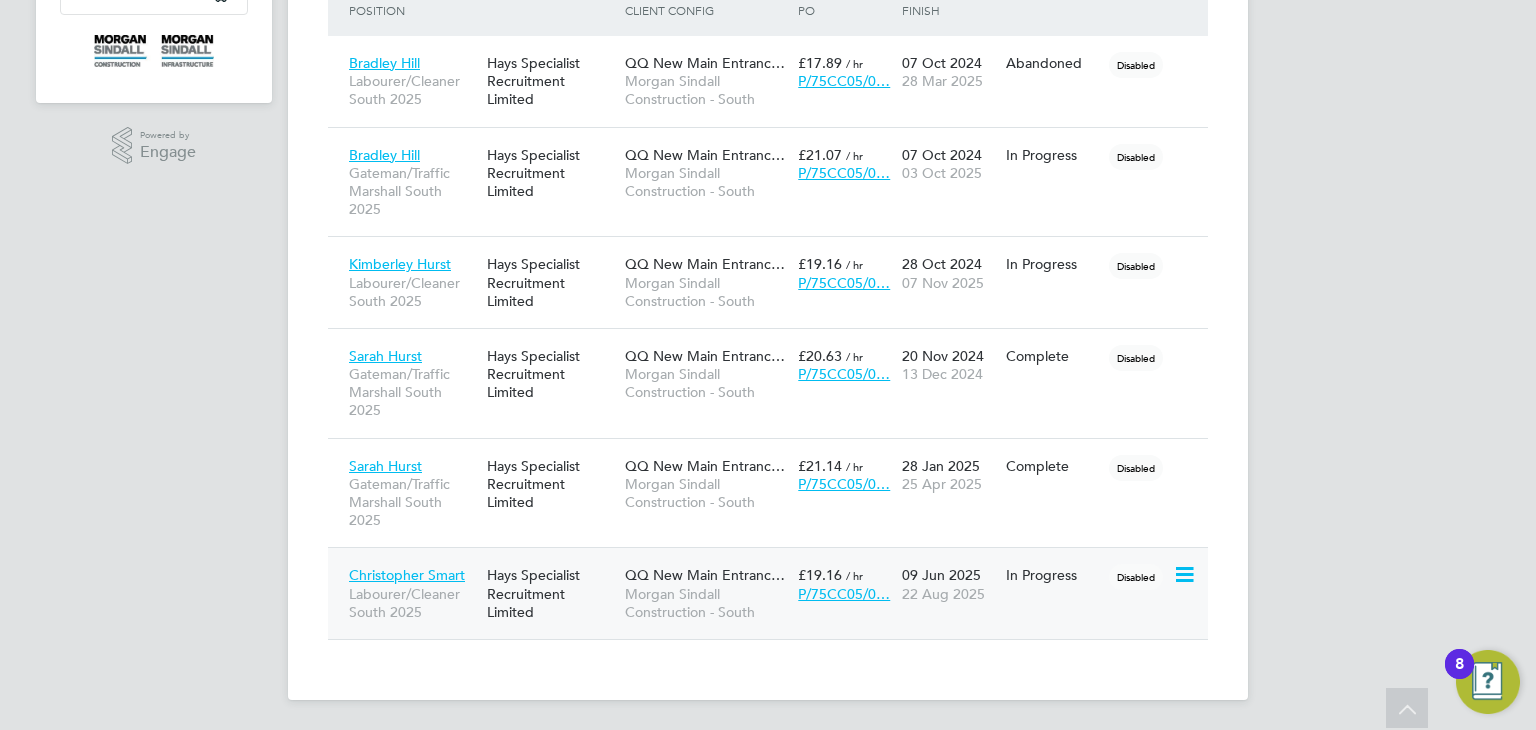 click on "Christopher Smart" 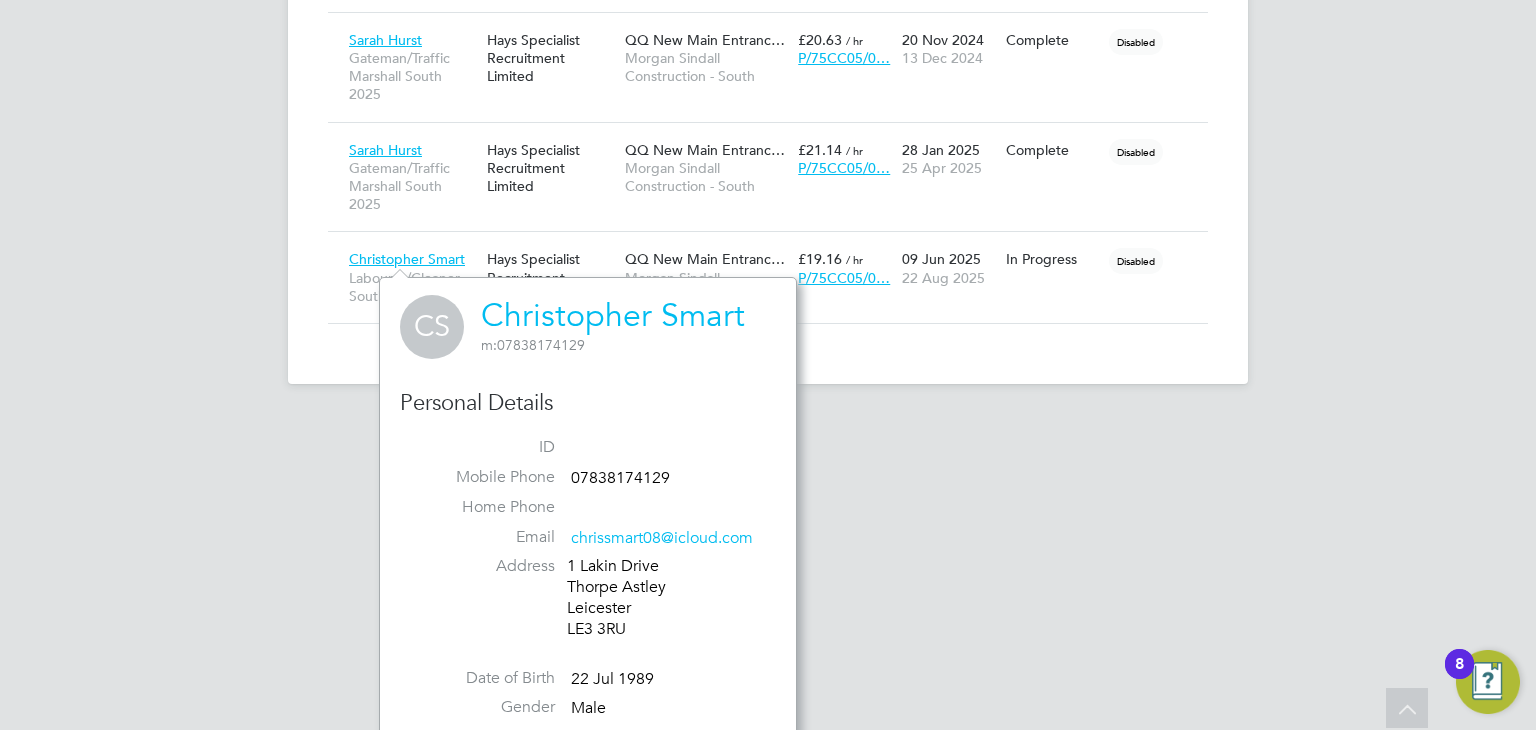 scroll, scrollTop: 874, scrollLeft: 0, axis: vertical 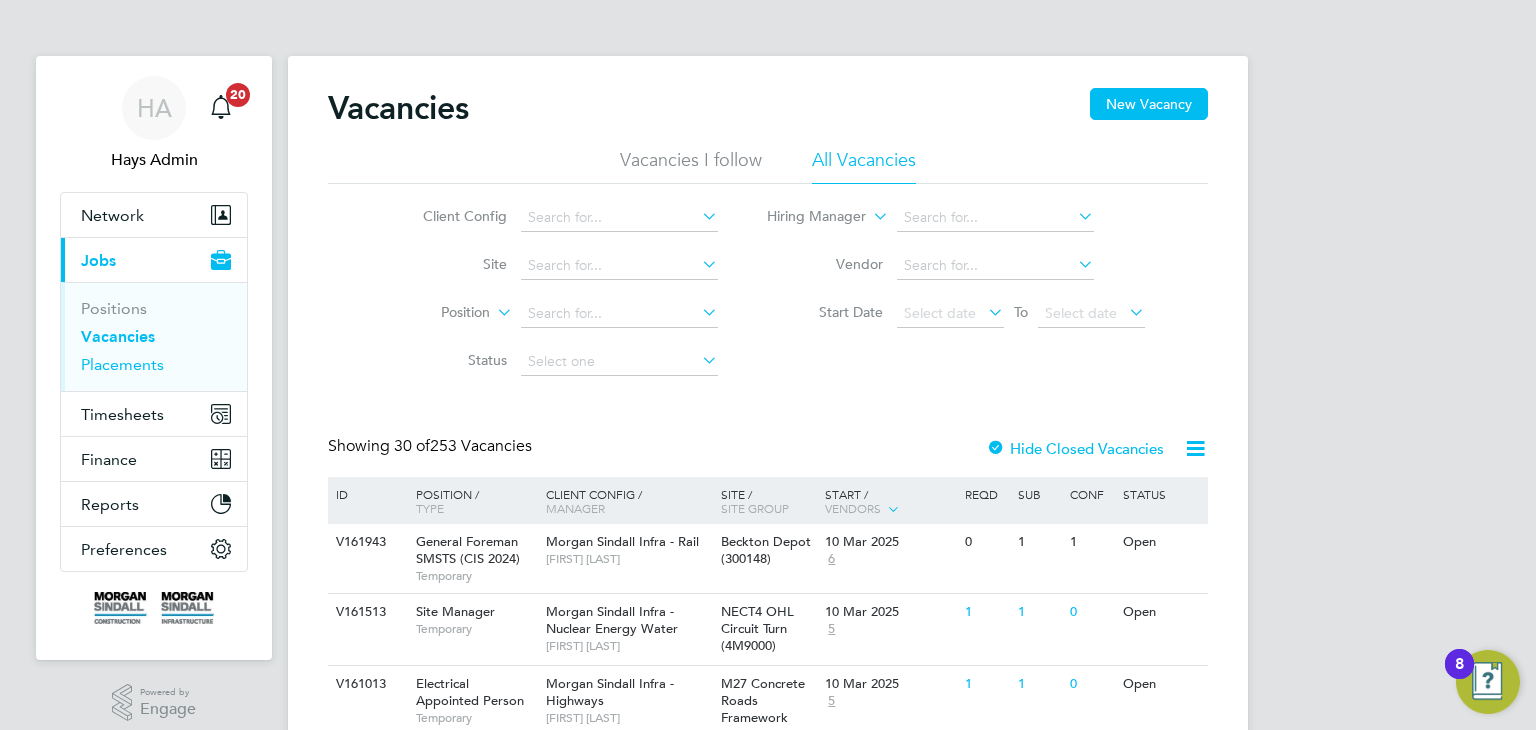 click on "Placements" at bounding box center [122, 364] 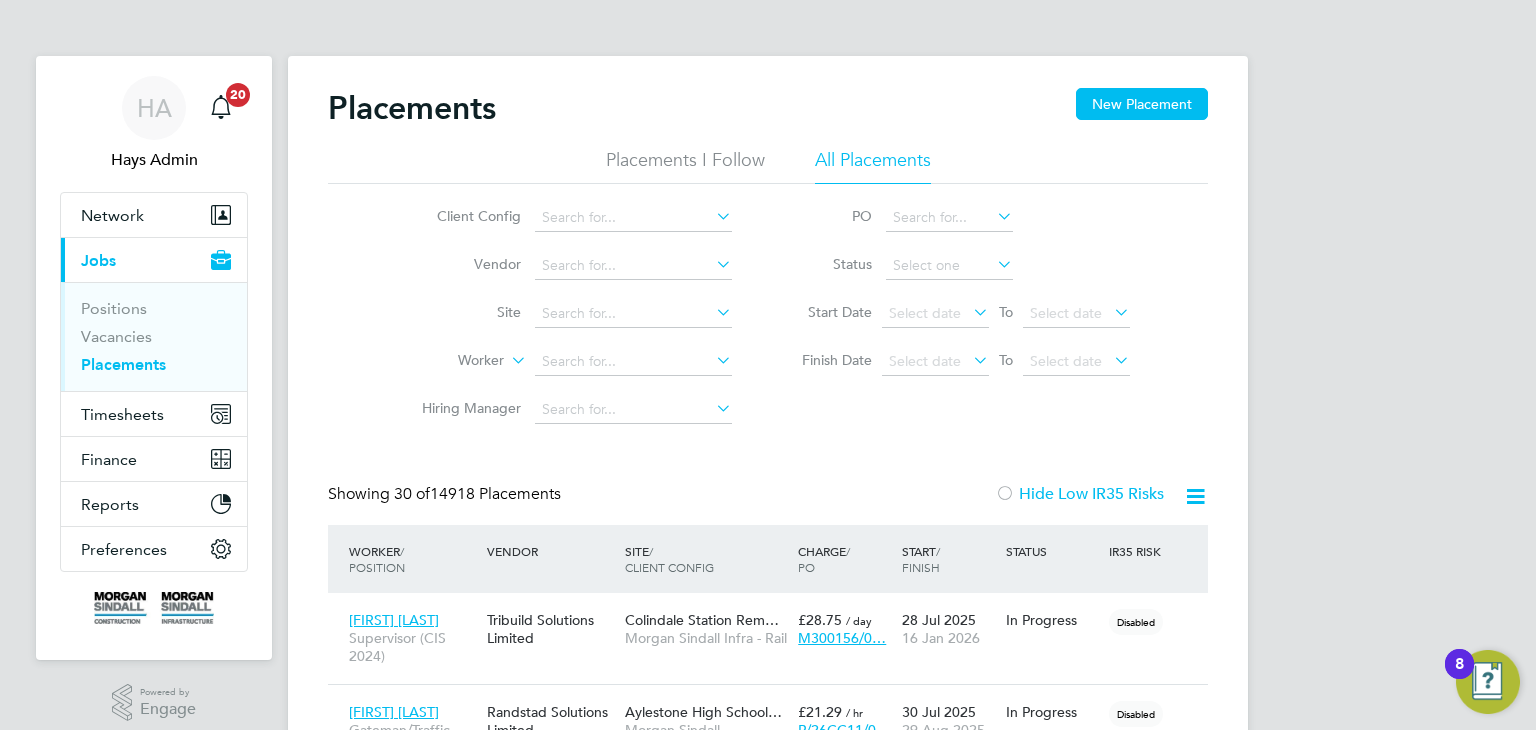 scroll, scrollTop: 10, scrollLeft: 9, axis: both 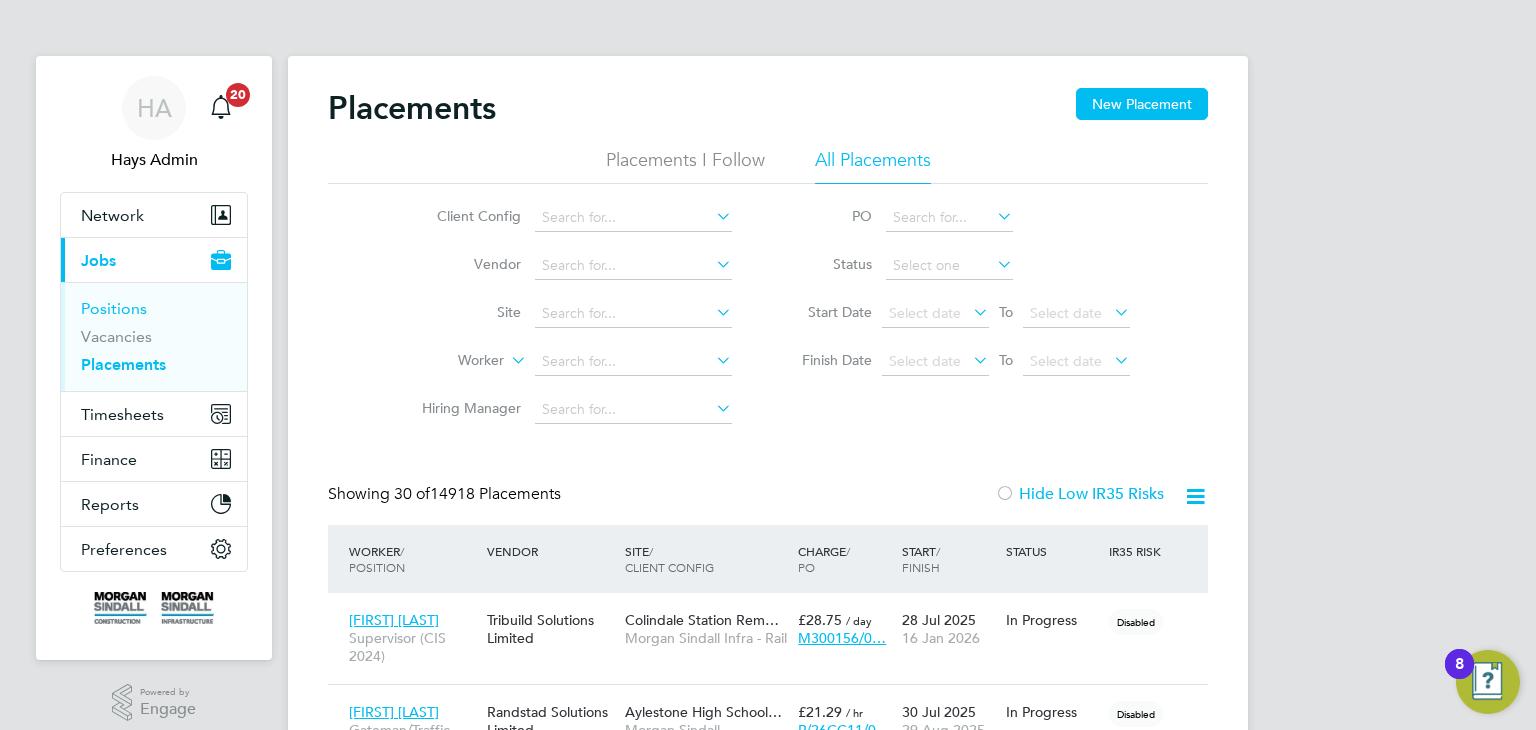 click on "Positions" at bounding box center (114, 308) 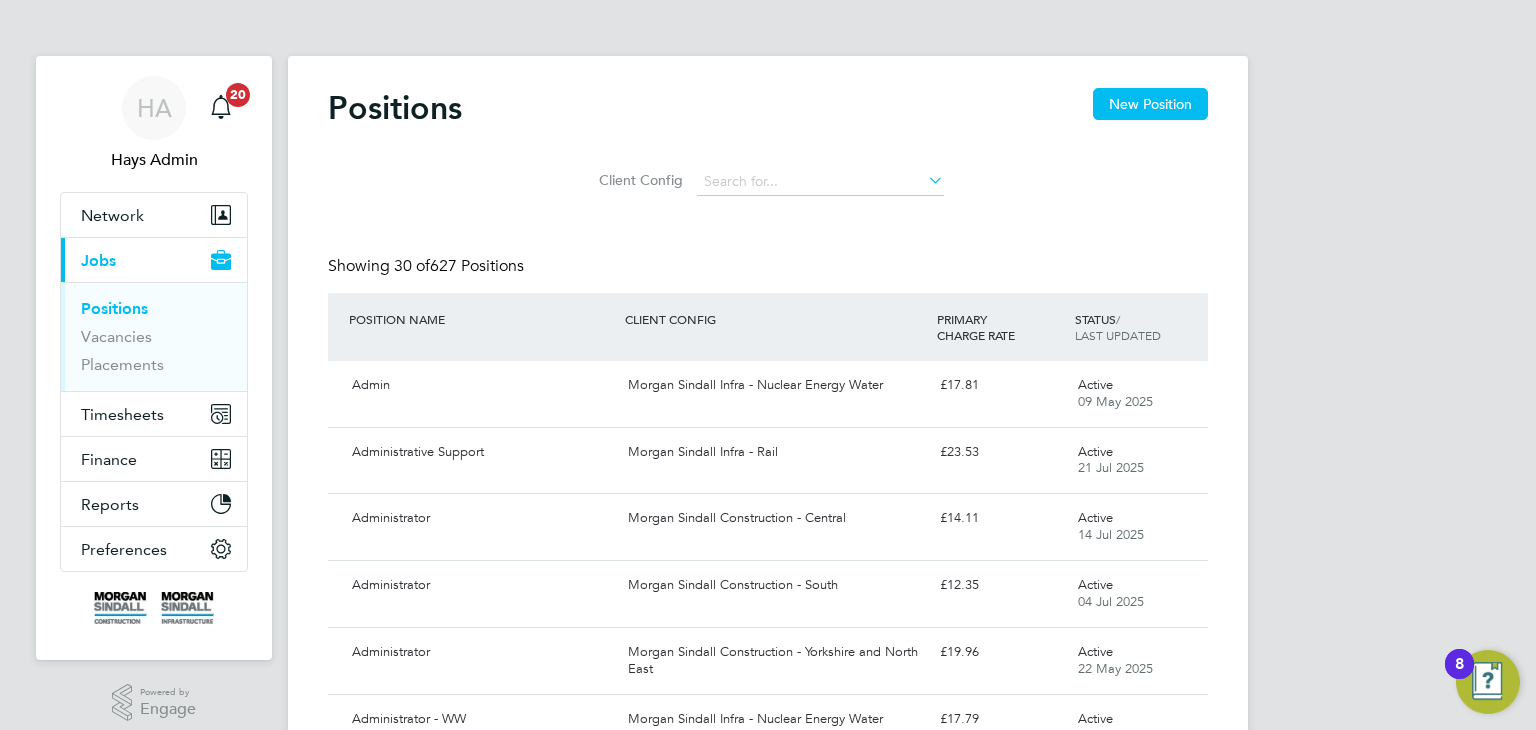 click on "Placements" at bounding box center [156, 365] 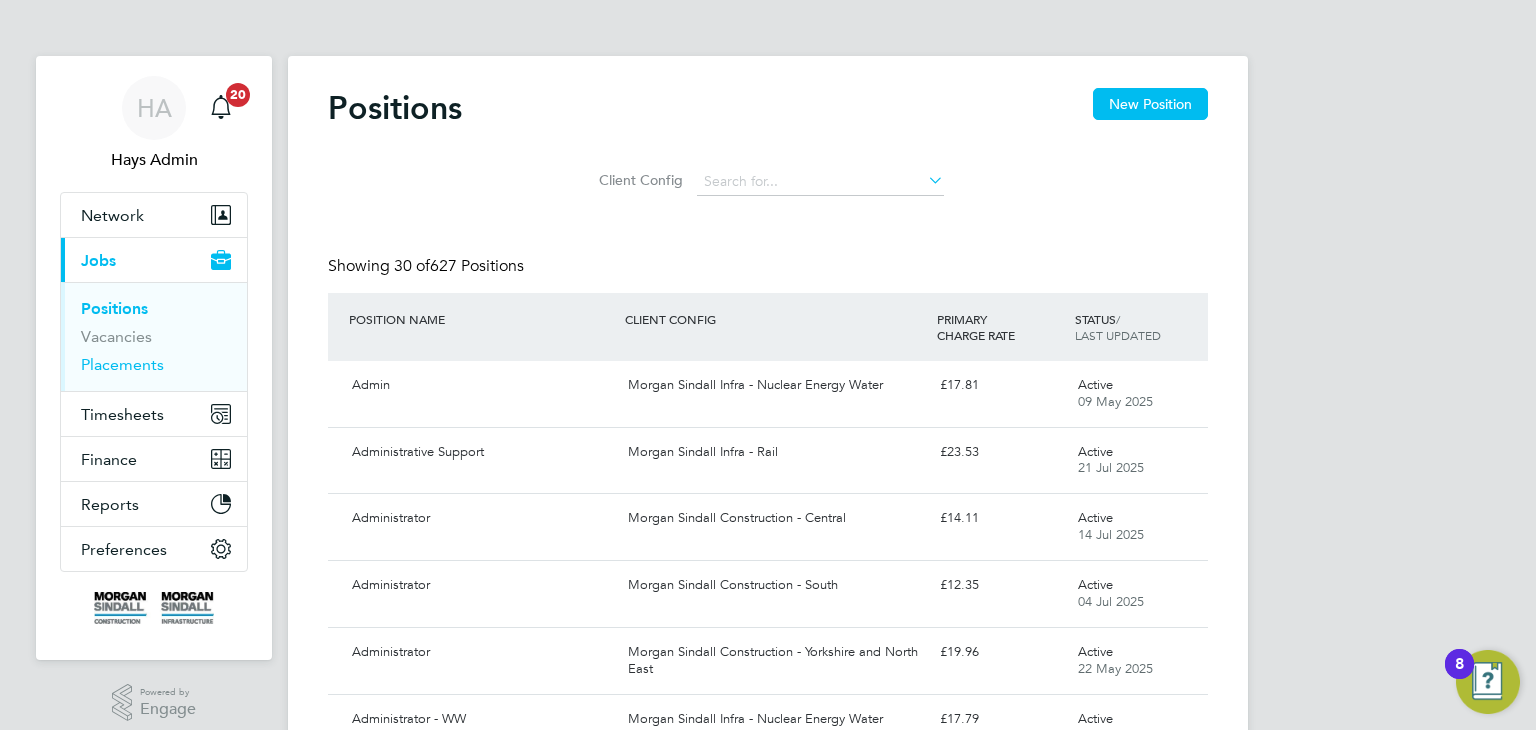click on "Placements" at bounding box center (122, 364) 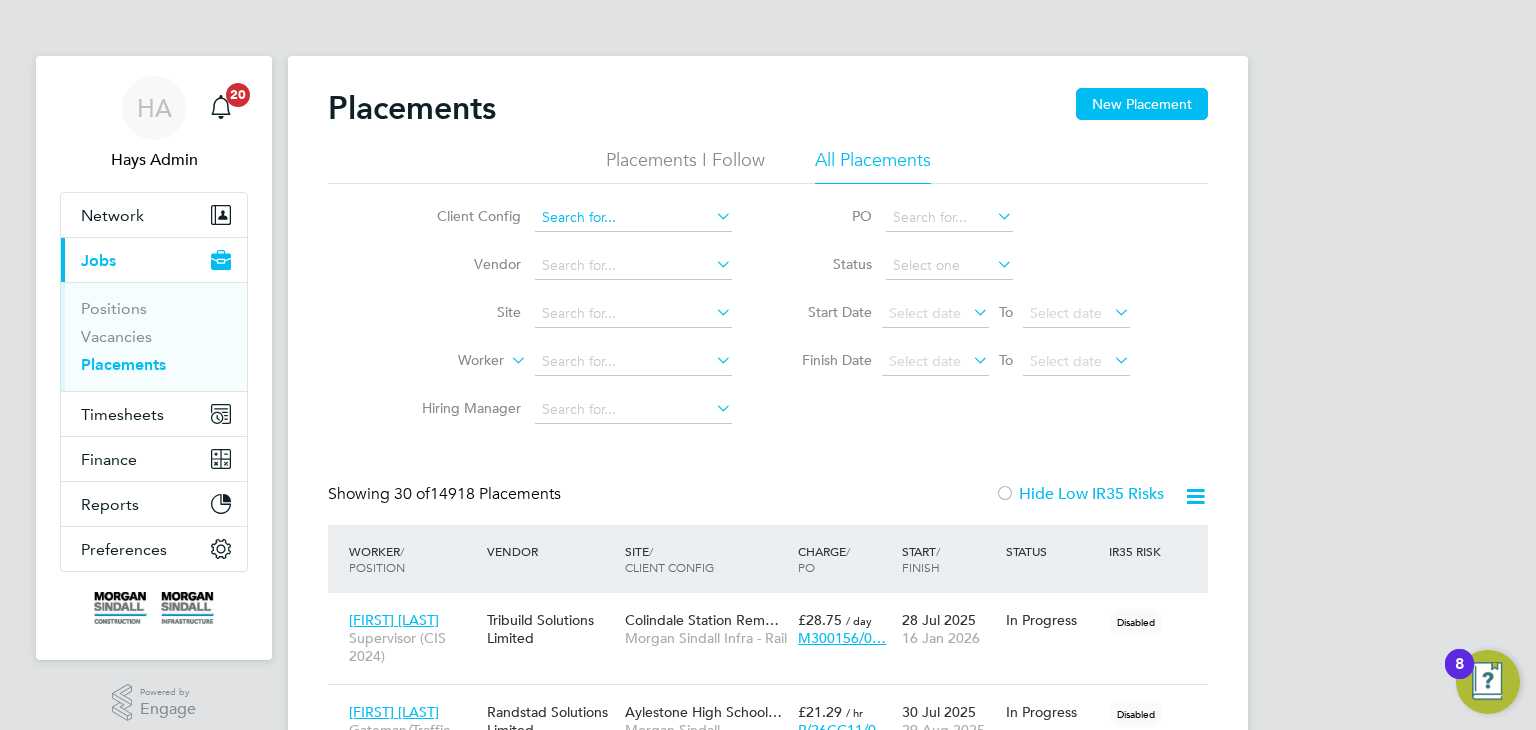 click 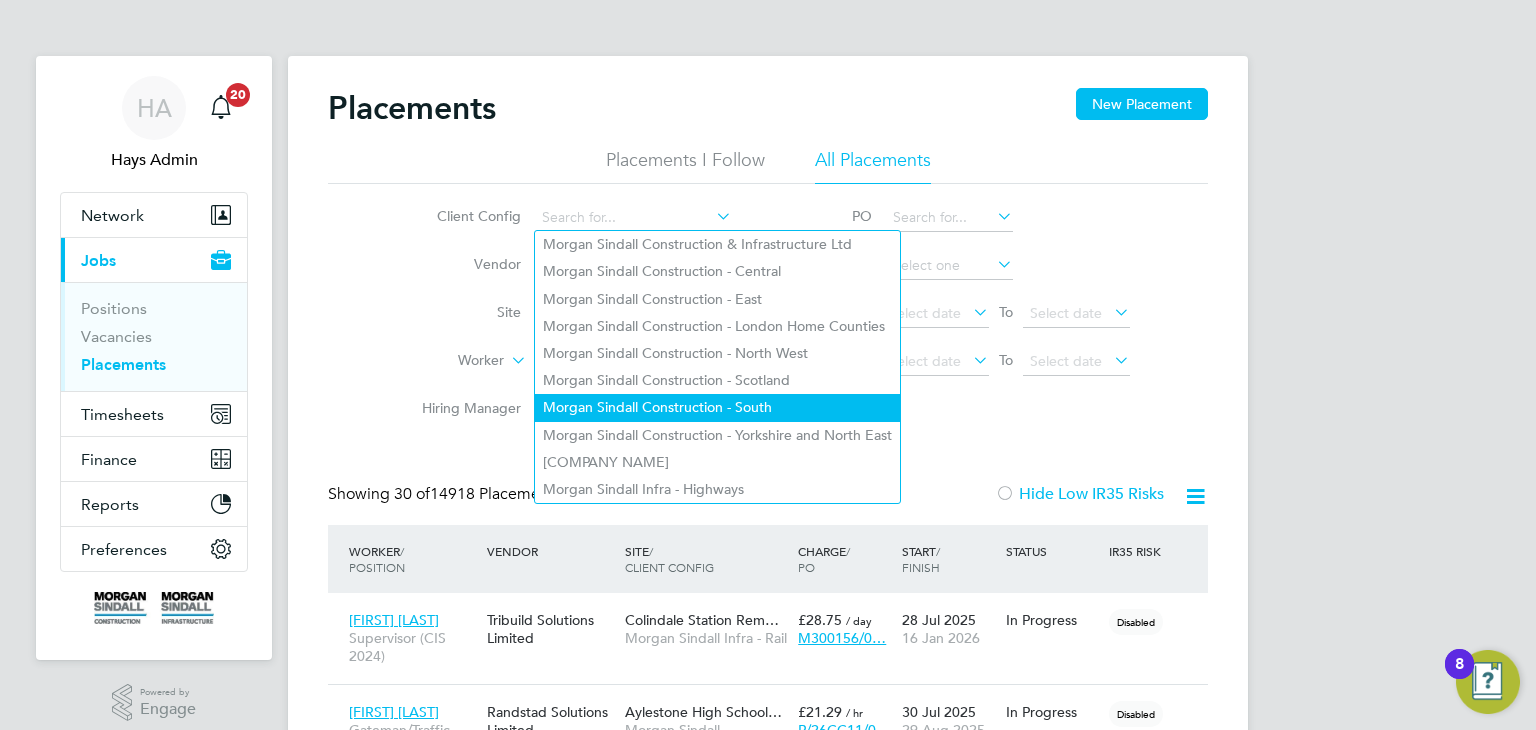 click on "Morgan Sindall Construction - South" 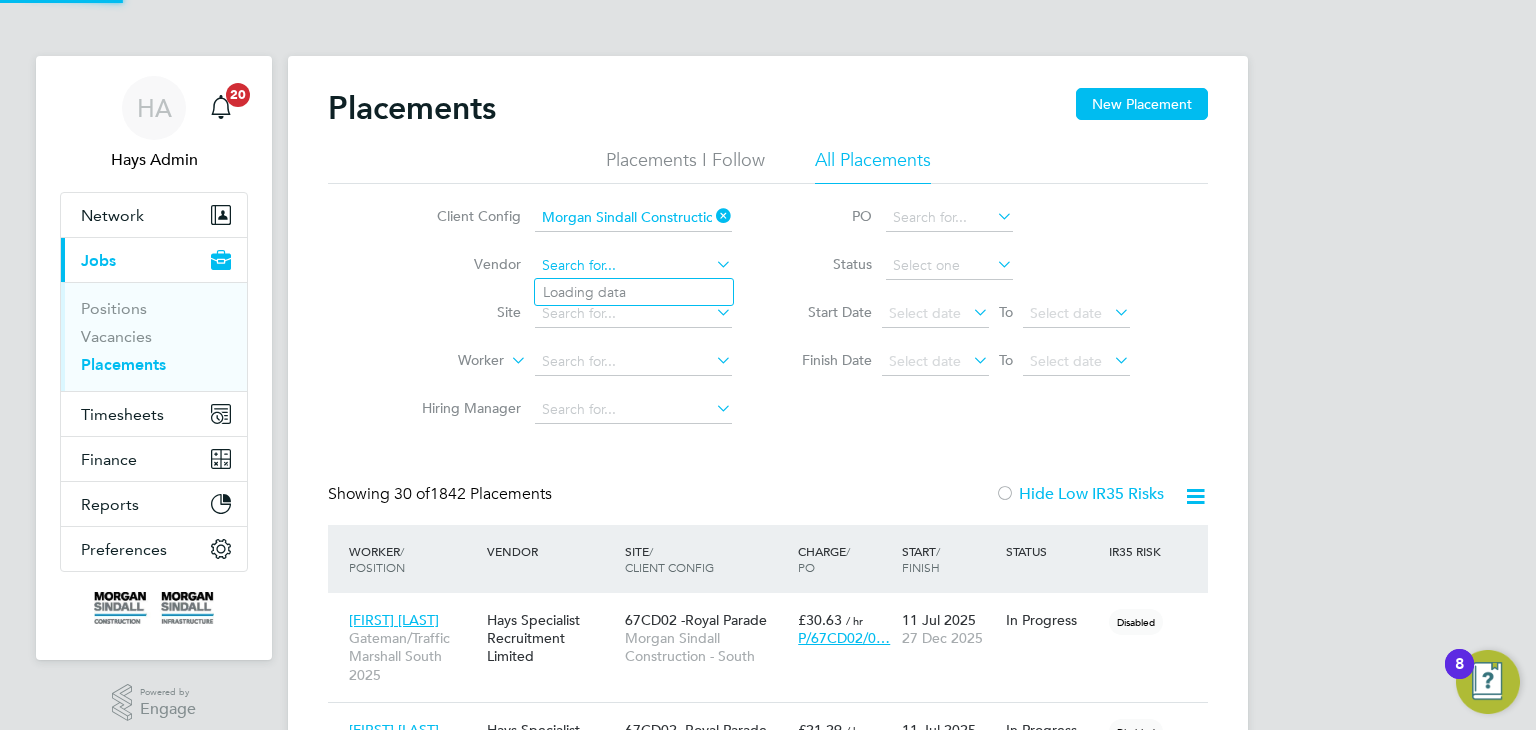 click 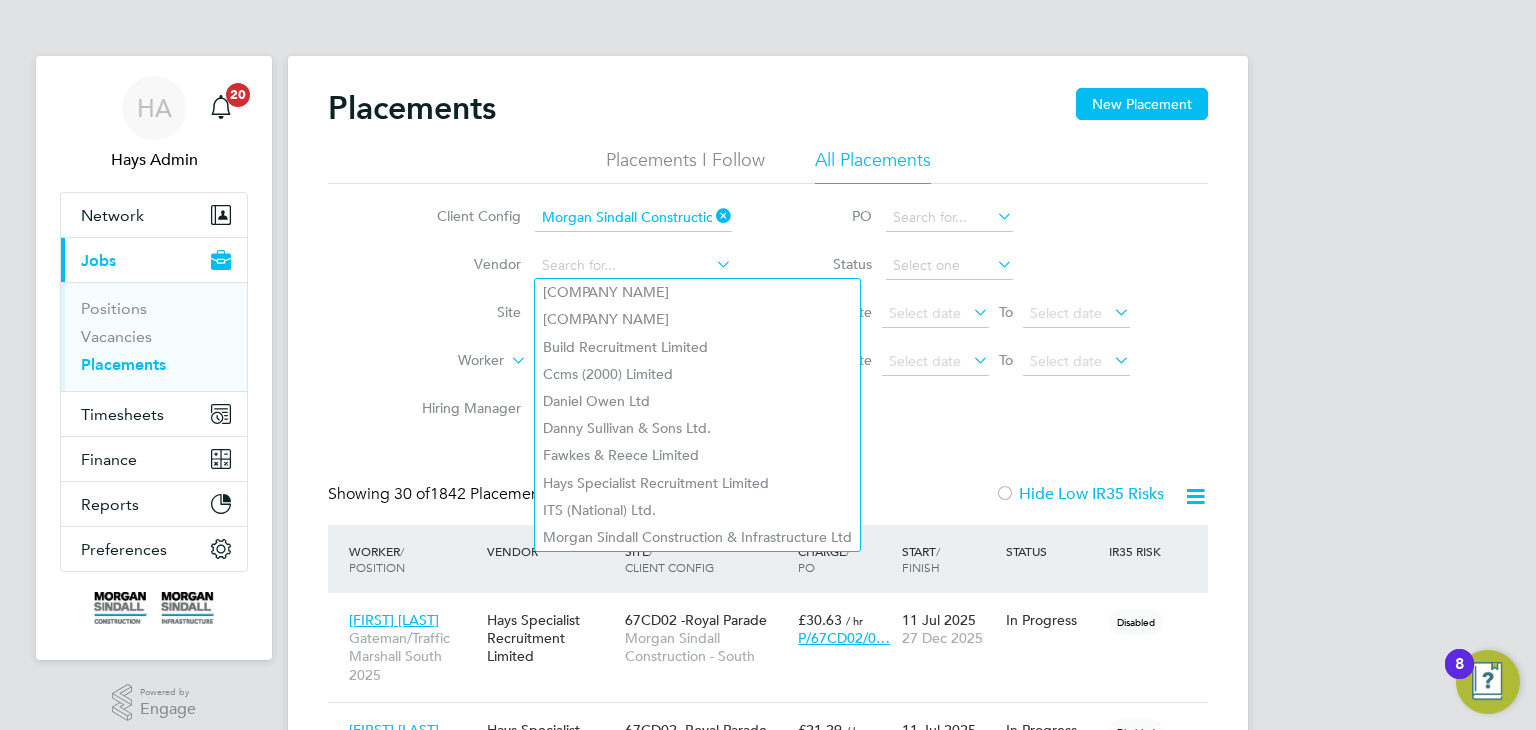 click on "Site" 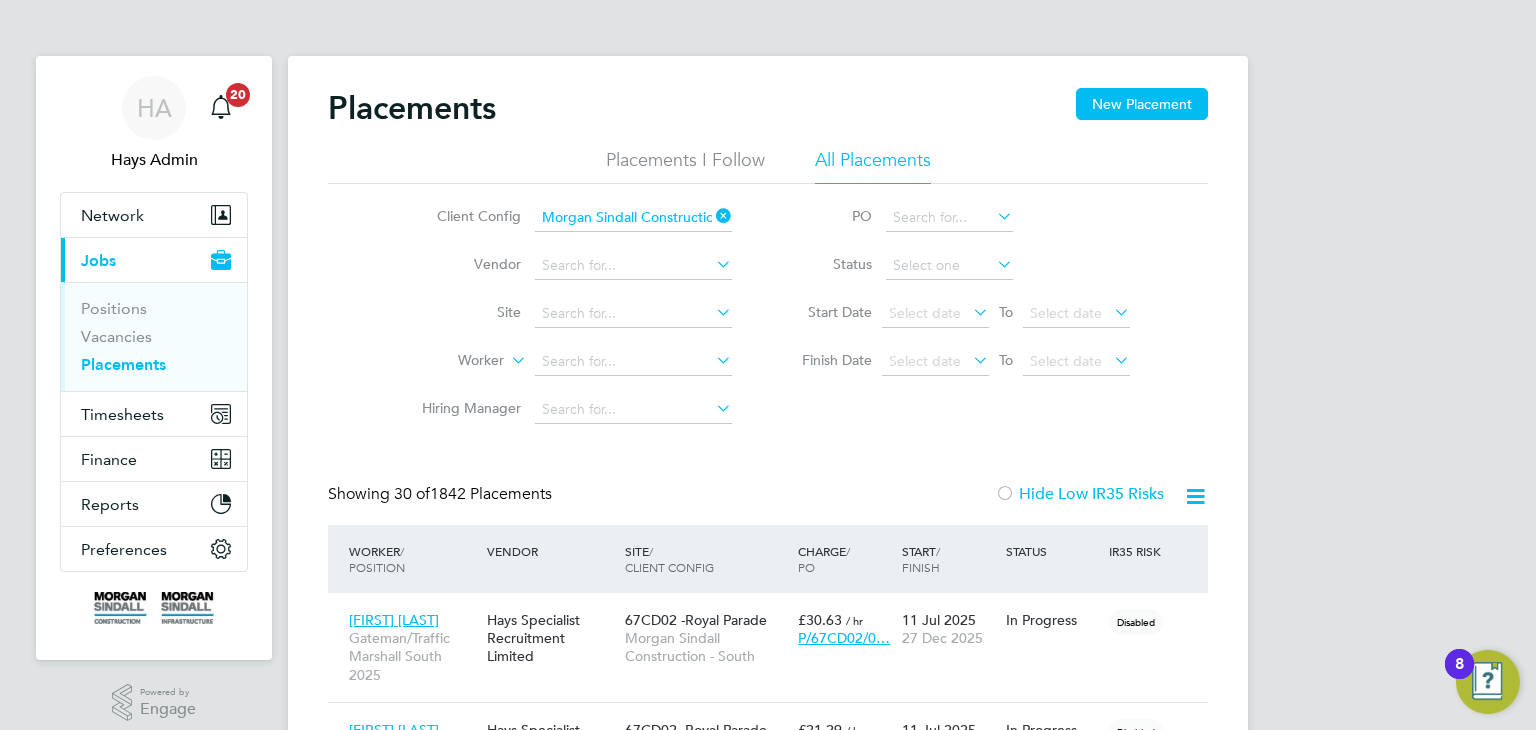 click on "Site" 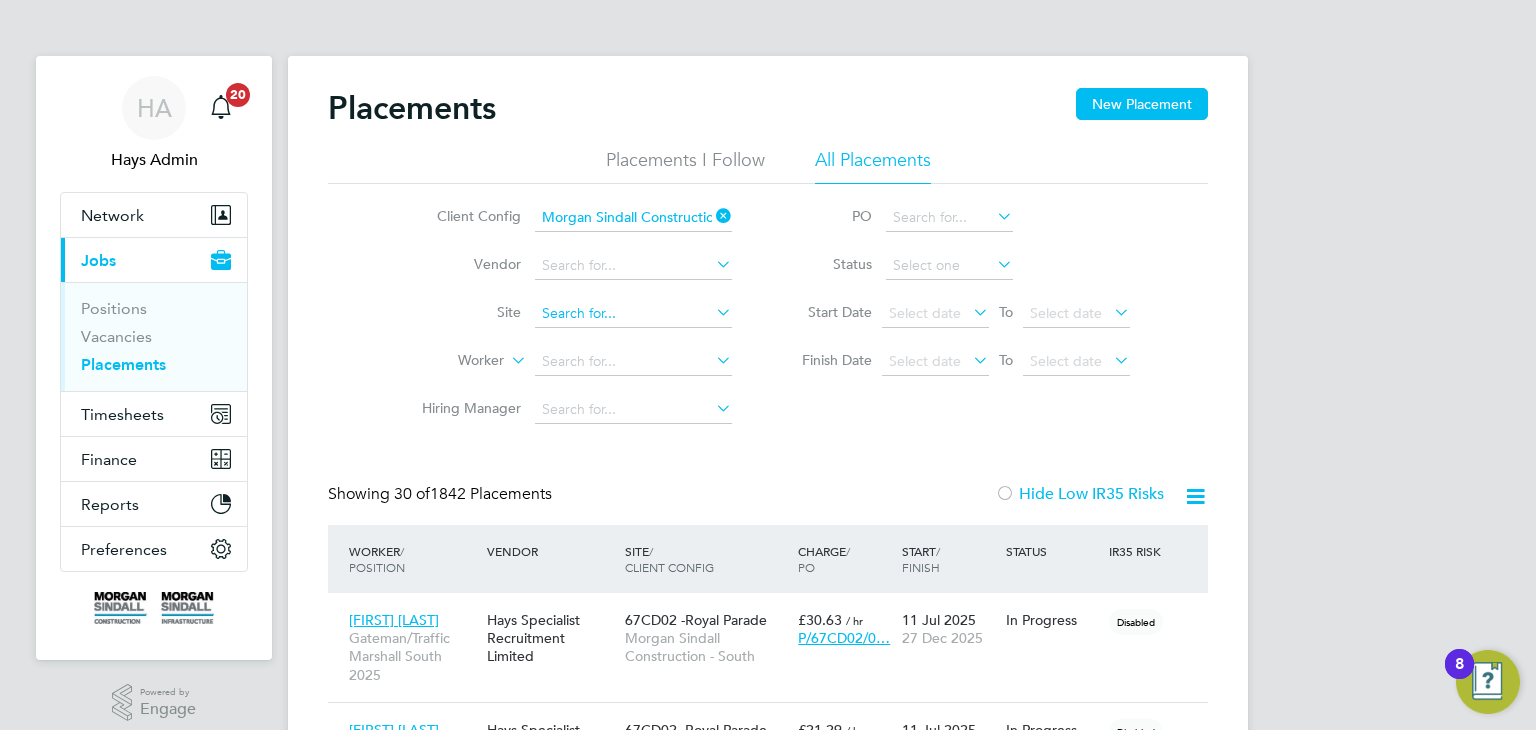 click 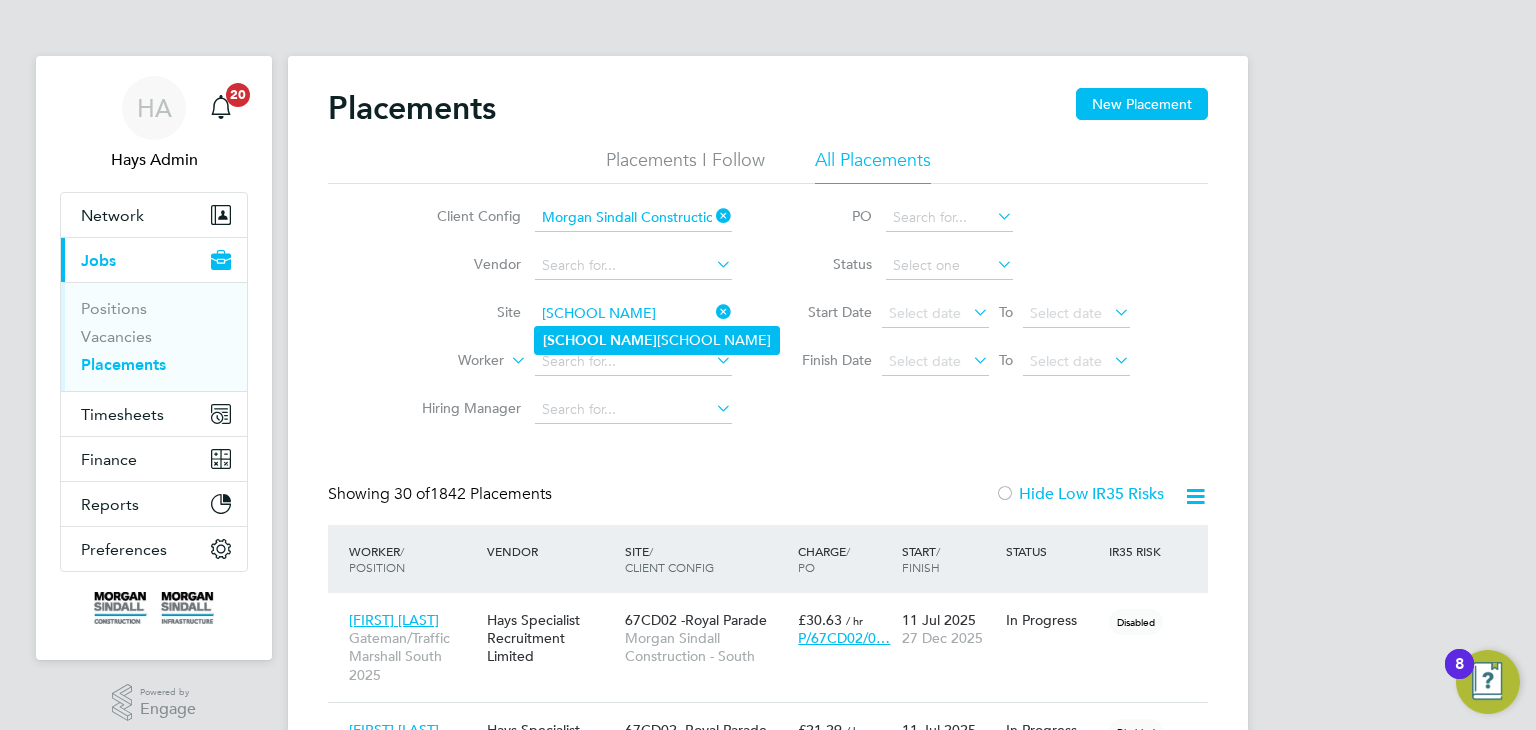 click on "Berew" 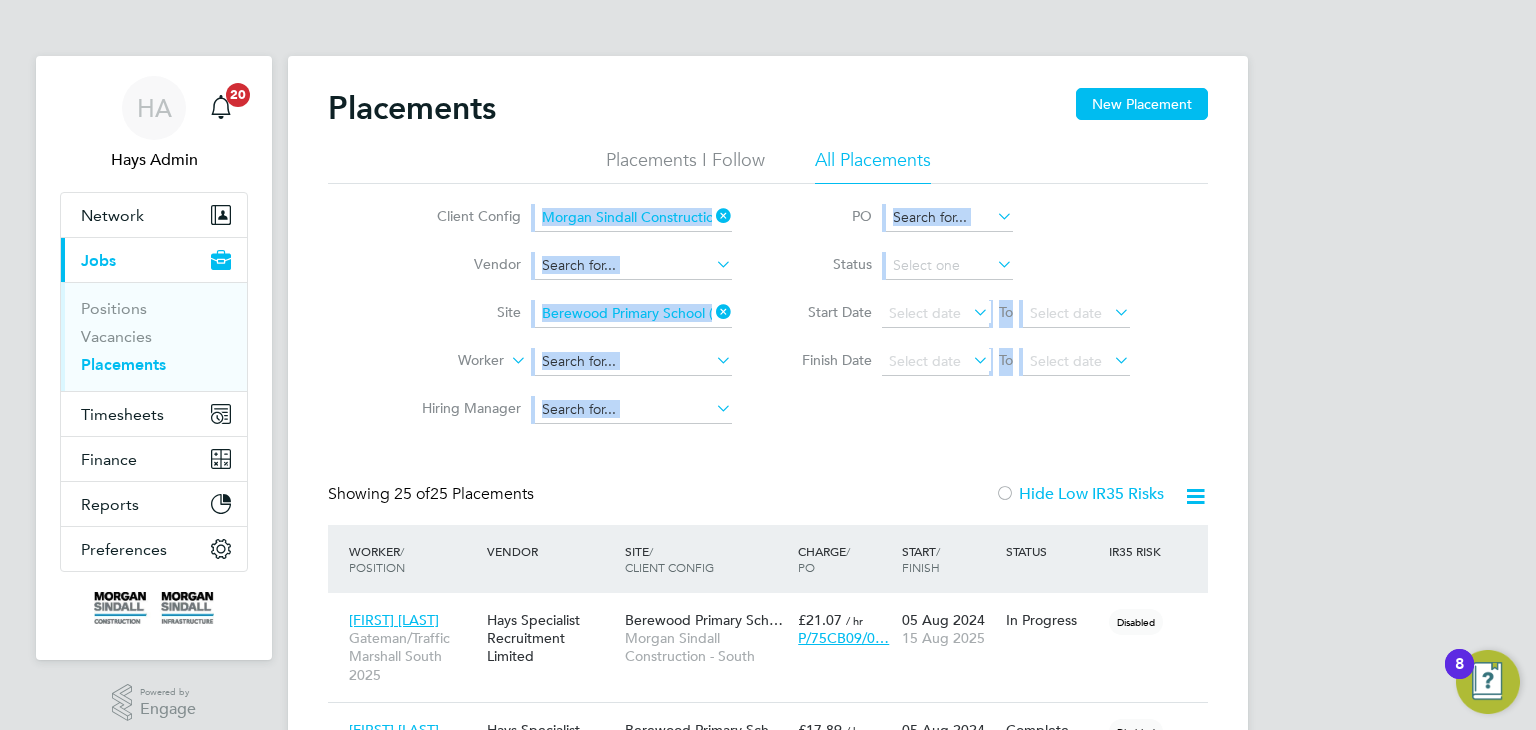 drag, startPoint x: 1532, startPoint y: 138, endPoint x: 1535, endPoint y: 242, distance: 104.04326 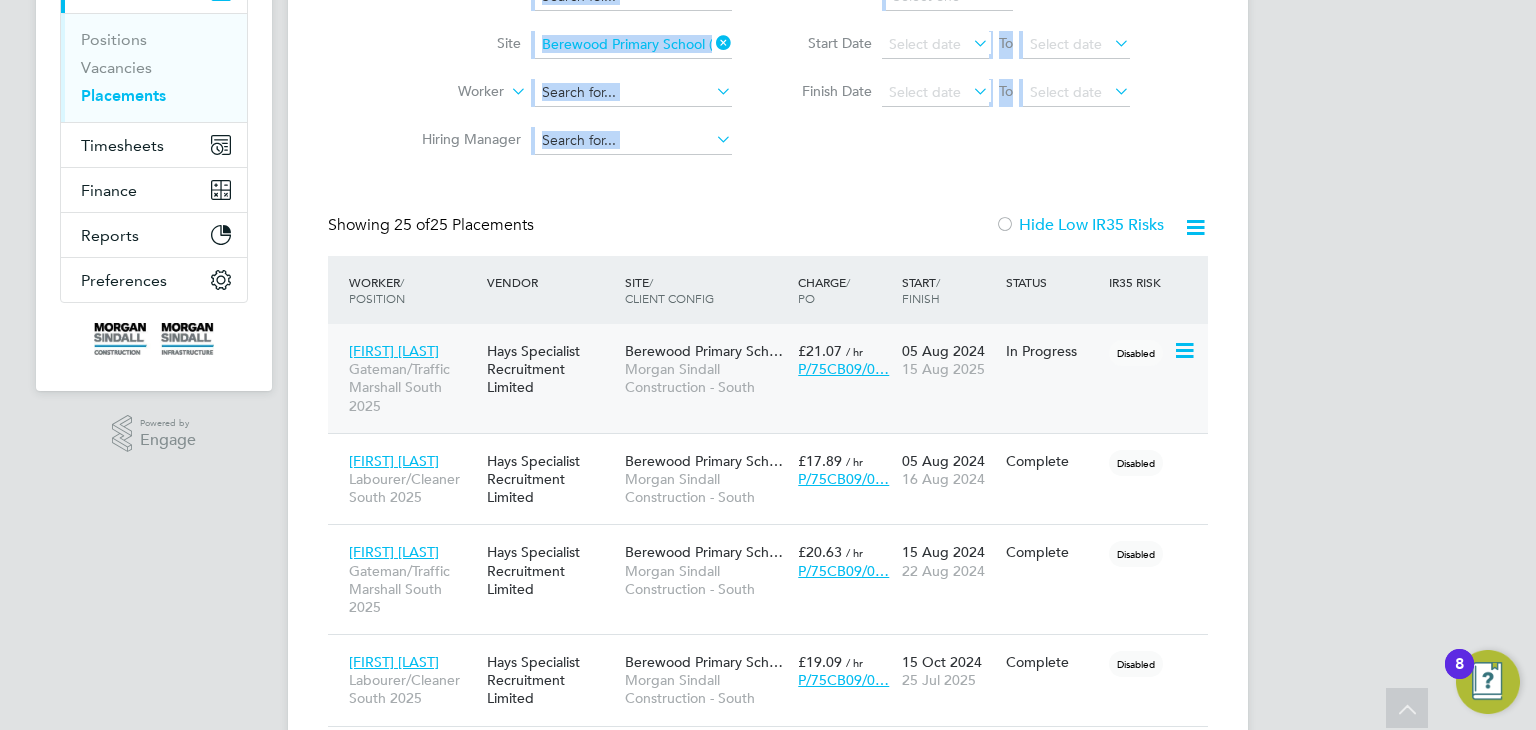 click on "Mark Tricker" 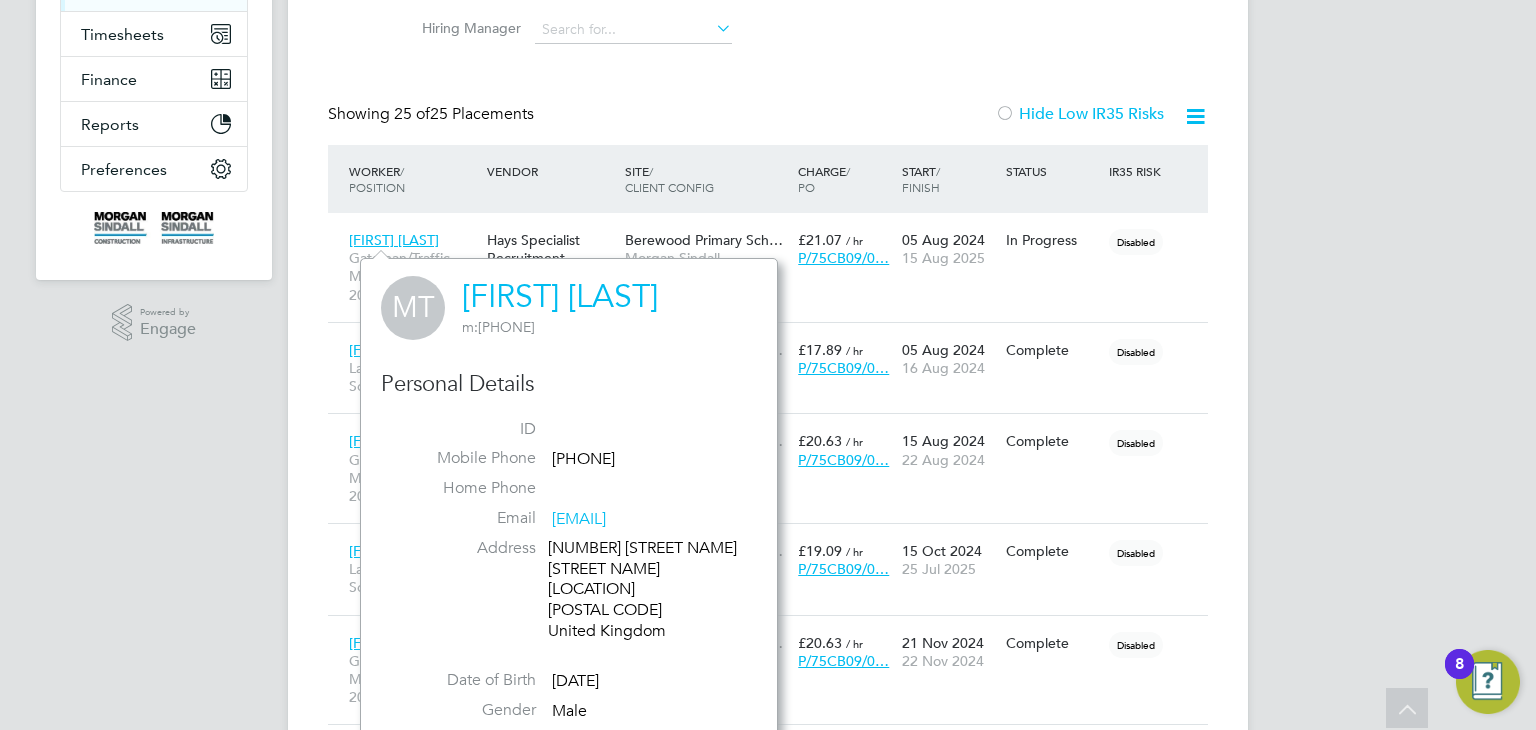 click on "HA   Hays Admin   Notifications
20   Applications:   Network
Team Members   Businesses   Sites   Workers   Contacts   Current page:   Jobs
Positions   Vacancies   Placements   Timesheets
Timesheets   Expenses   Finance
Invoices & Credit Notes   Statements   Payments   Contract POs   Reports
CIS Reports   Report Downloads   Preferences
My Business   Branding   VMS Configurations   Notifications   Activity Logs
.st0{fill:#C0C1C2;}
Powered by Engage Placements New Placement Placements I Follow All Placements Client Config   Morgan Sindall Construction - South Vendor     Site   Berewood Primary School (75CB09)   Worker     Hiring Manager   PO   Status   Start Date
Select date
To
Select date
Finish Date
To" at bounding box center (768, 1161) 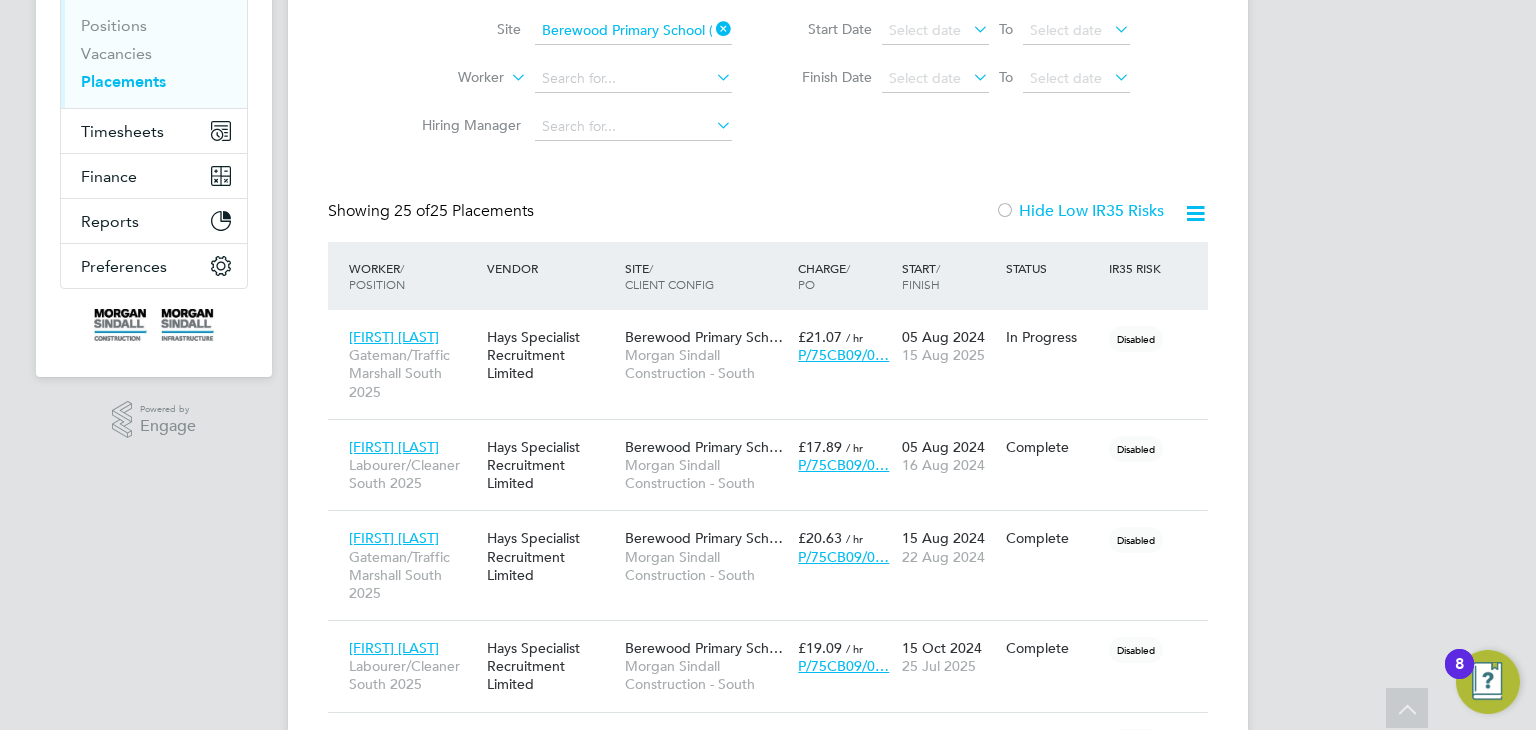 scroll, scrollTop: 0, scrollLeft: 0, axis: both 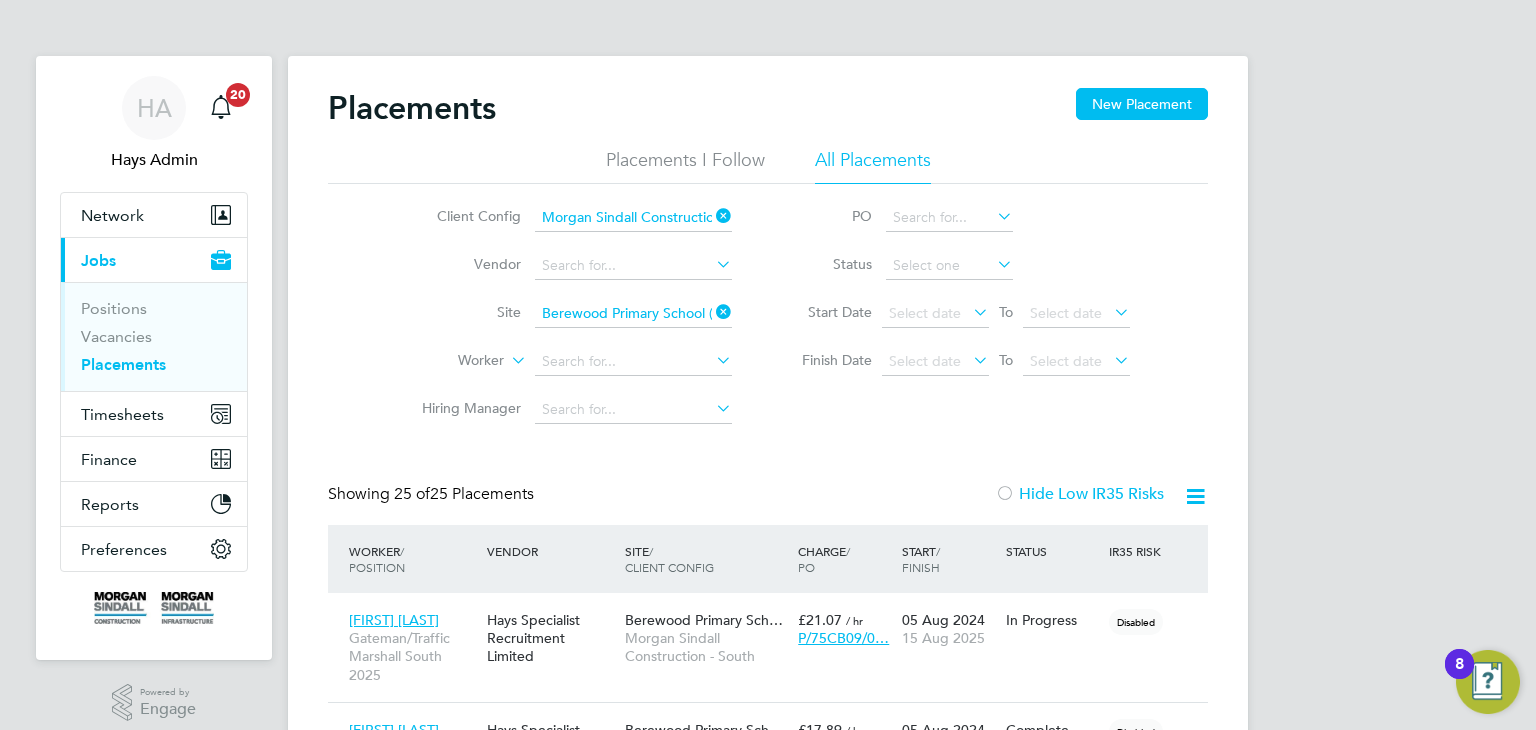 click on "Berewood Primary School (75CB09)" 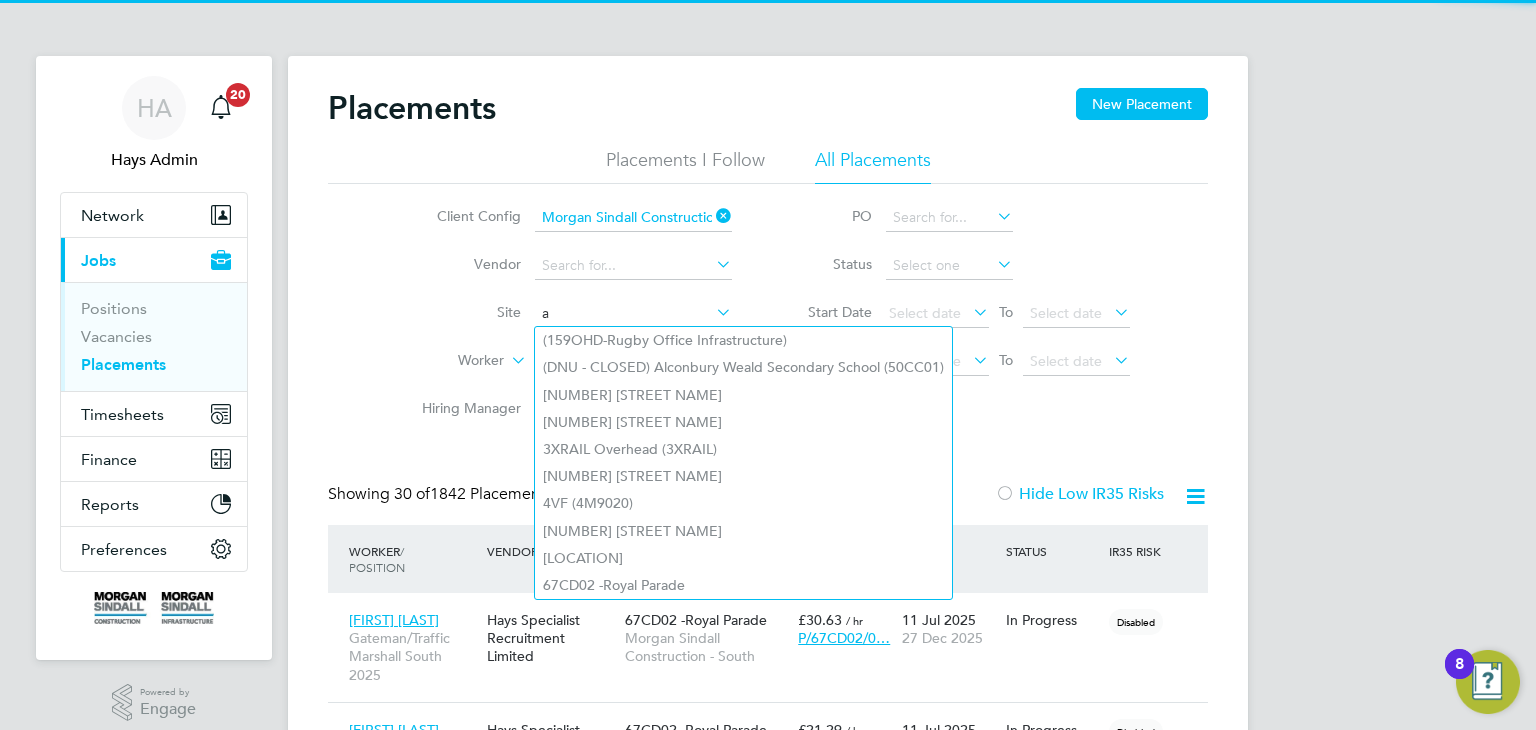 scroll, scrollTop: 10, scrollLeft: 9, axis: both 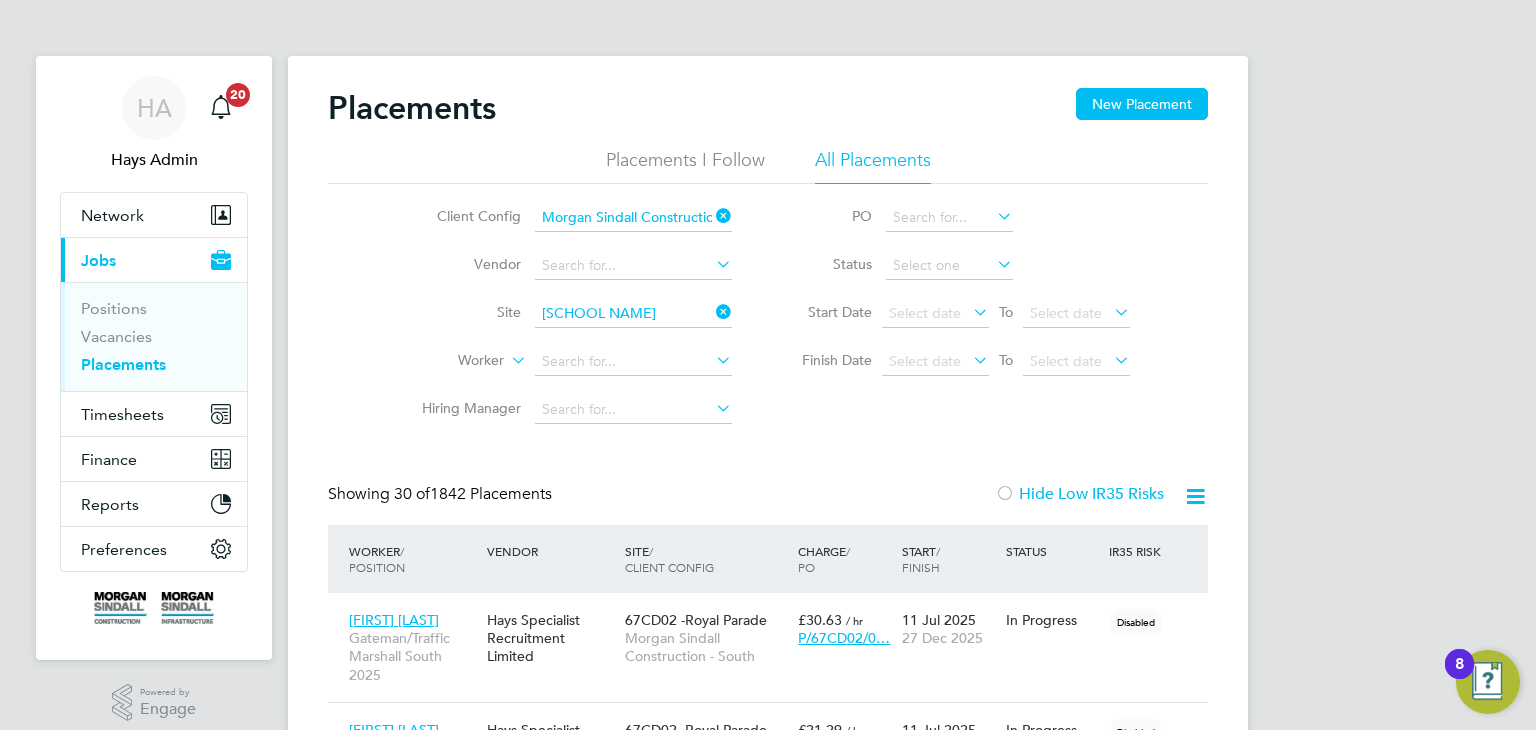 click on "Alder wood Senior School Enabling Works (75CC02)" 